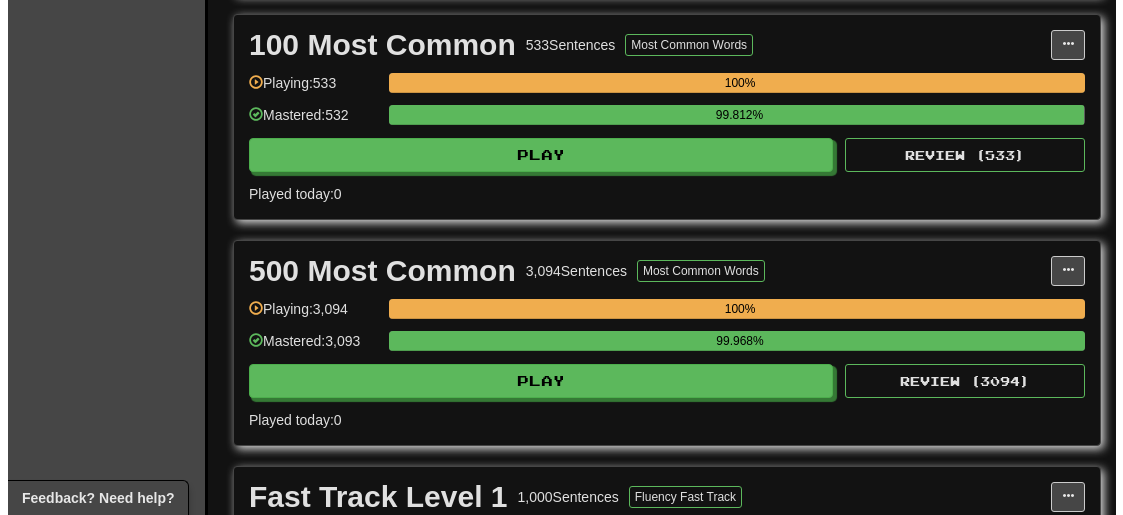 scroll, scrollTop: 1600, scrollLeft: 0, axis: vertical 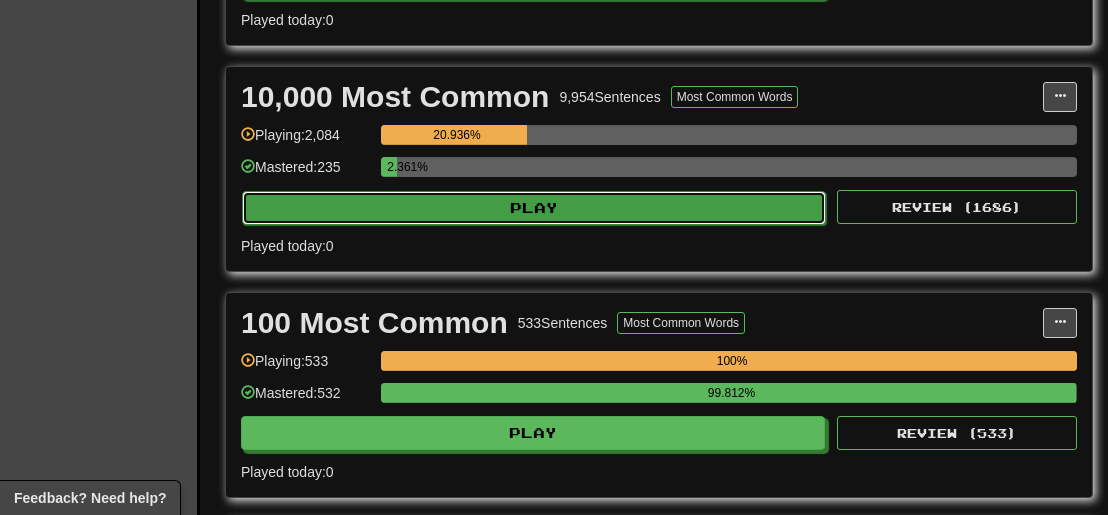 click on "Play" at bounding box center (534, 208) 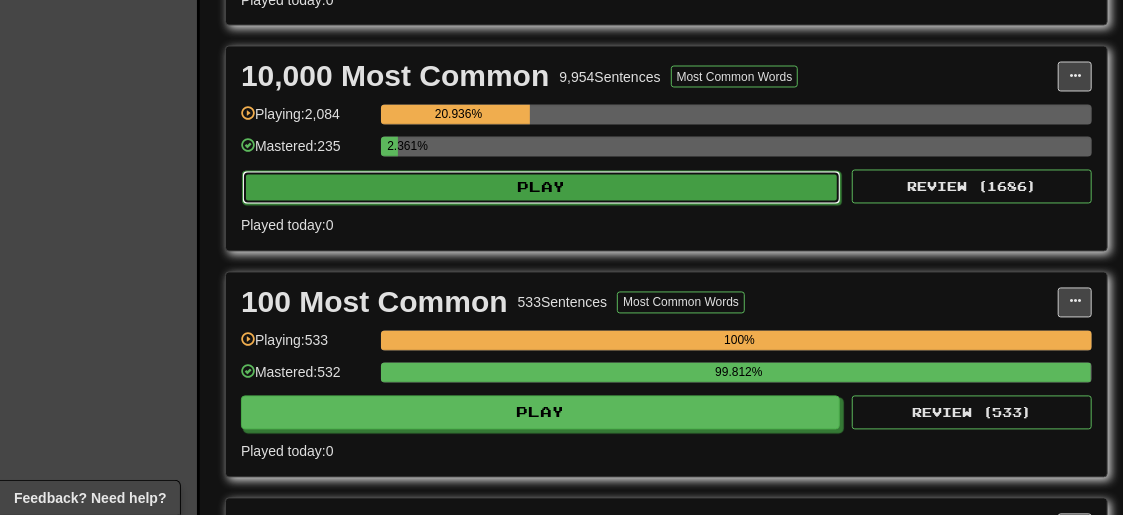 select on "**" 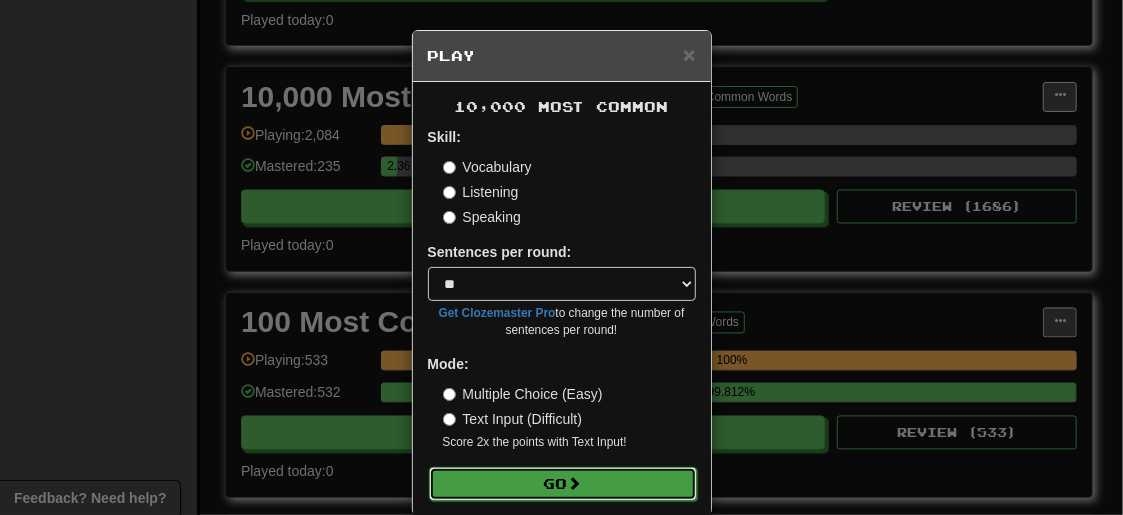 click on "Go" at bounding box center [563, 484] 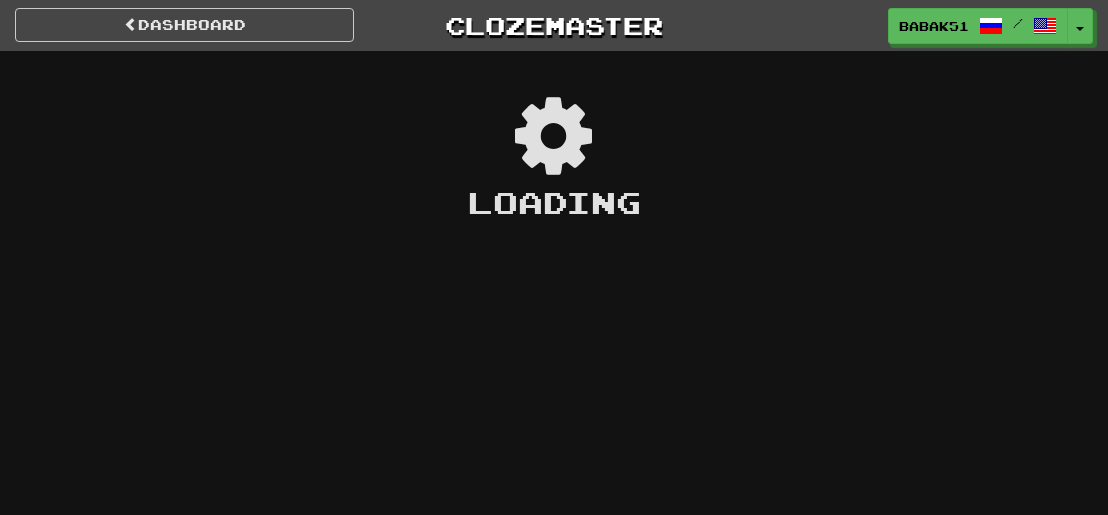 scroll, scrollTop: 0, scrollLeft: 0, axis: both 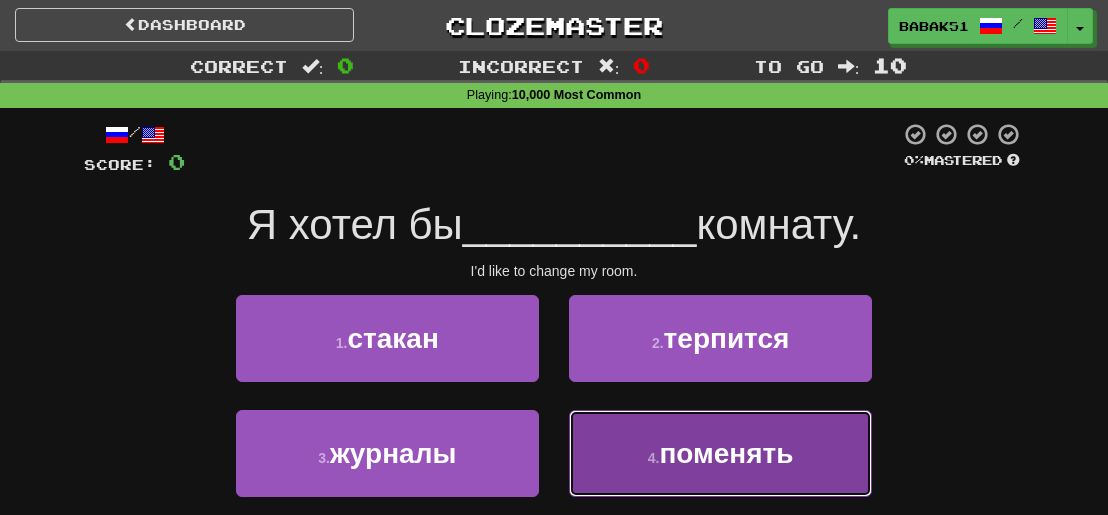 click on "поменять" at bounding box center (726, 453) 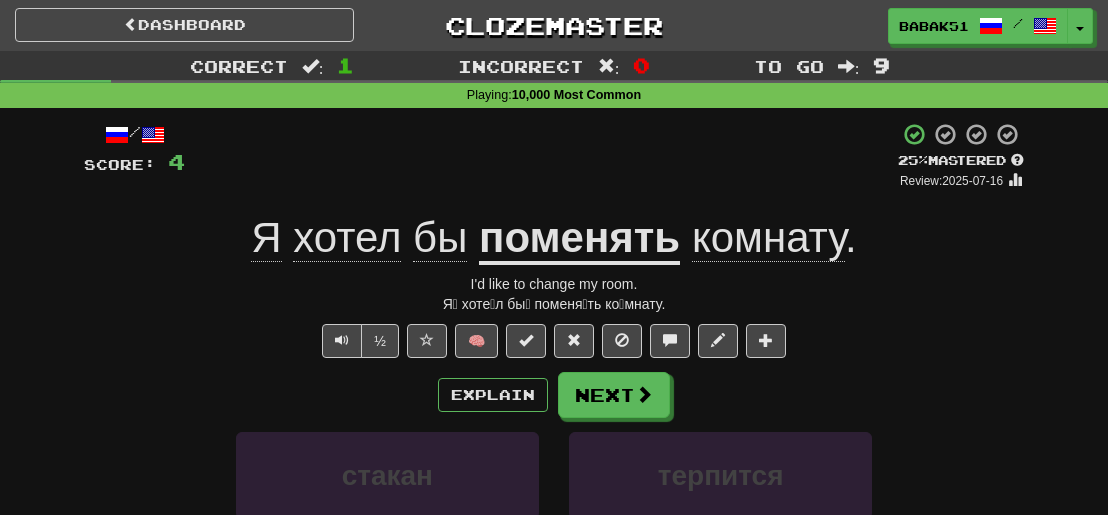 click on "поменять" at bounding box center [579, 239] 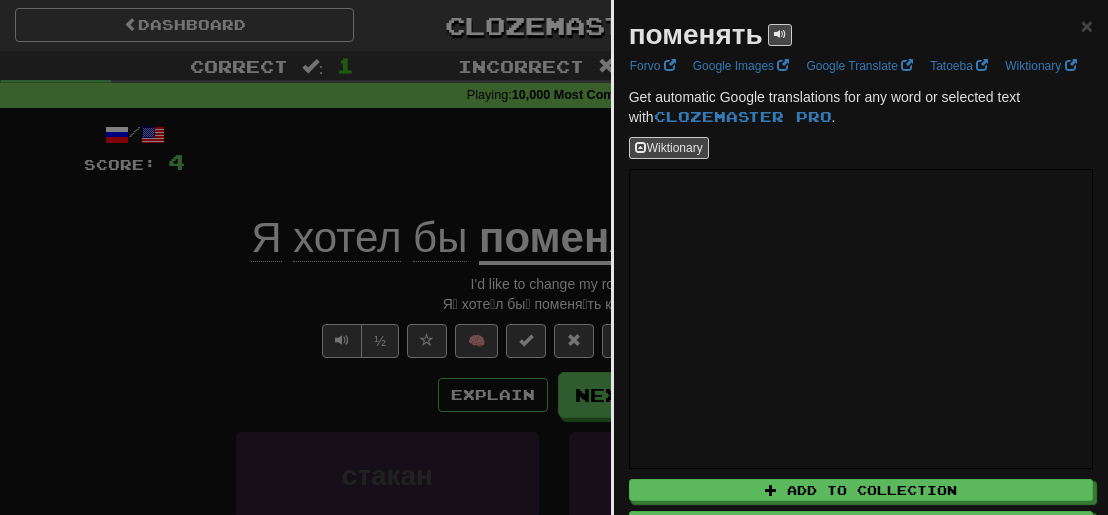 click at bounding box center [554, 257] 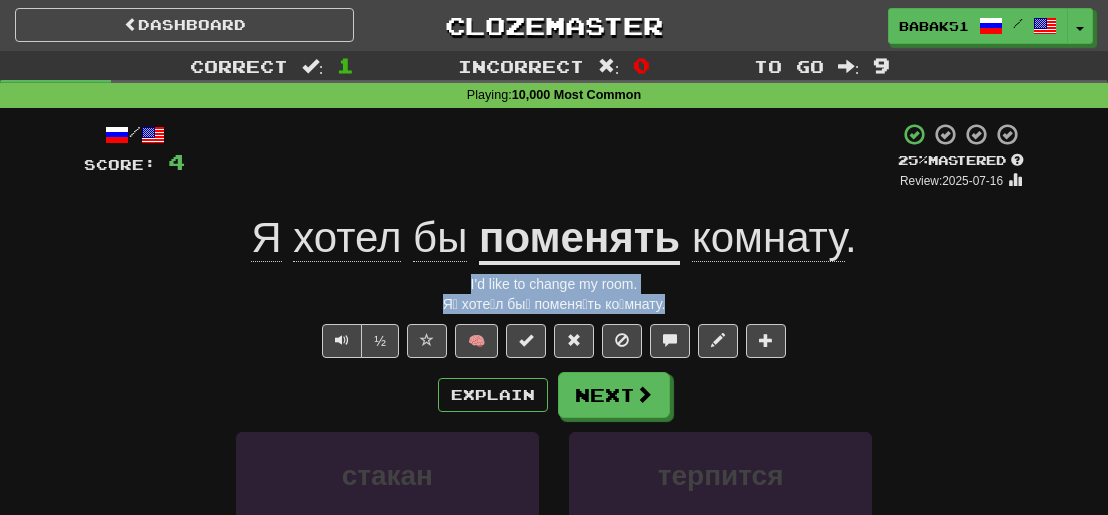 drag, startPoint x: 660, startPoint y: 299, endPoint x: 435, endPoint y: 286, distance: 225.37524 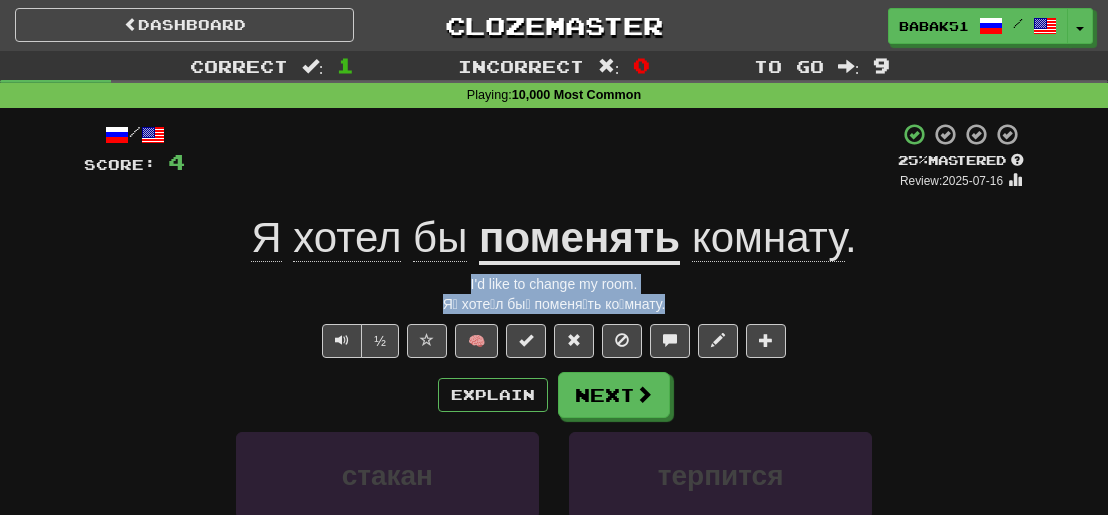 click on "/  Score:   4 + 4 25 %  Mastered Review:  2025-07-16 Я   хотел   бы   поменять   комнату . I'd like to change my room. Я́ хоте́л бы́ поменя́ть ко́мнату. ½ 🧠 Explain Next стакан терпится журналы поменять Learn more: стакан терпится журналы поменять  Help!  Report Sentence Source" at bounding box center [554, 445] 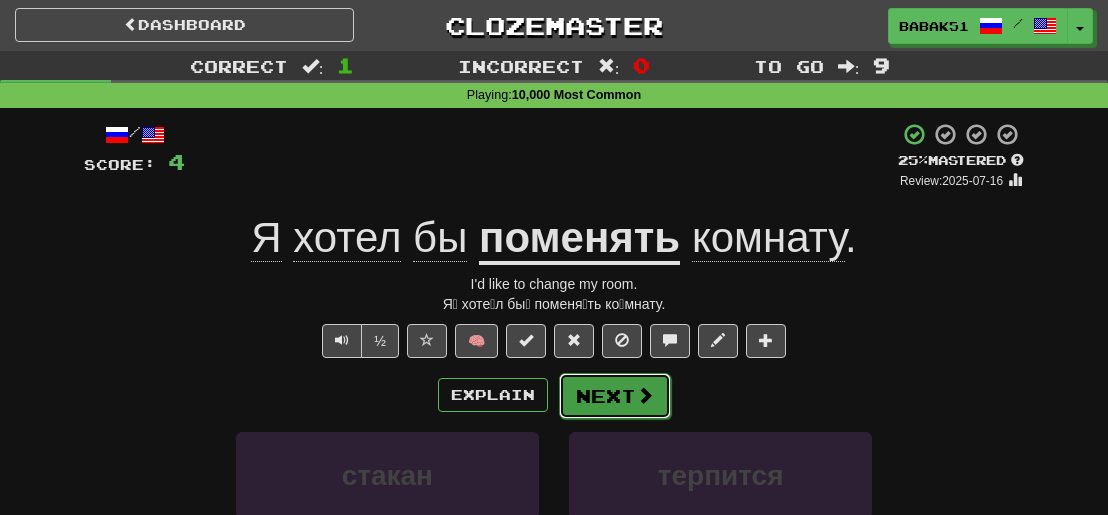 click on "Next" at bounding box center (615, 396) 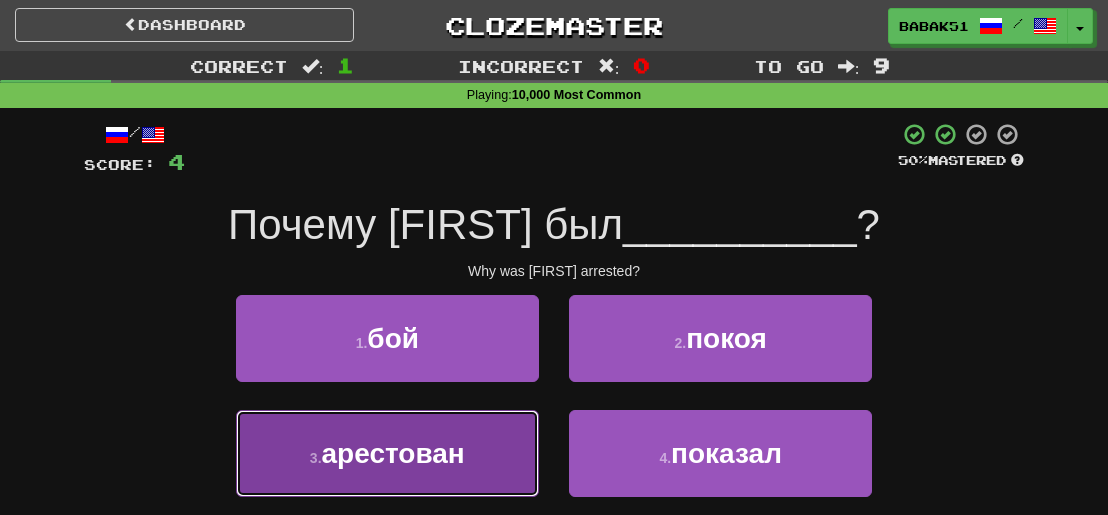 click on "арестован" at bounding box center (393, 453) 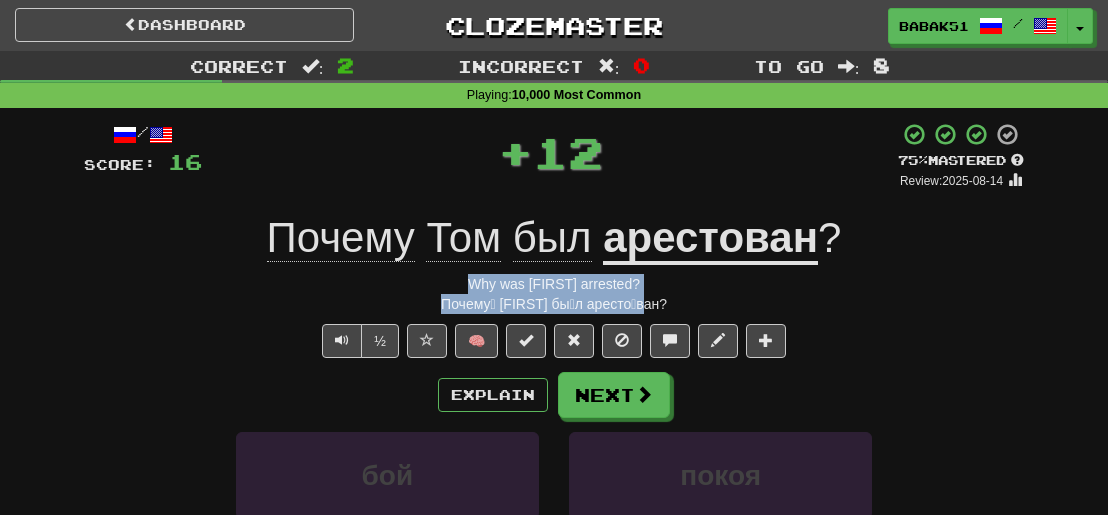 drag, startPoint x: 660, startPoint y: 307, endPoint x: 461, endPoint y: 291, distance: 199.64218 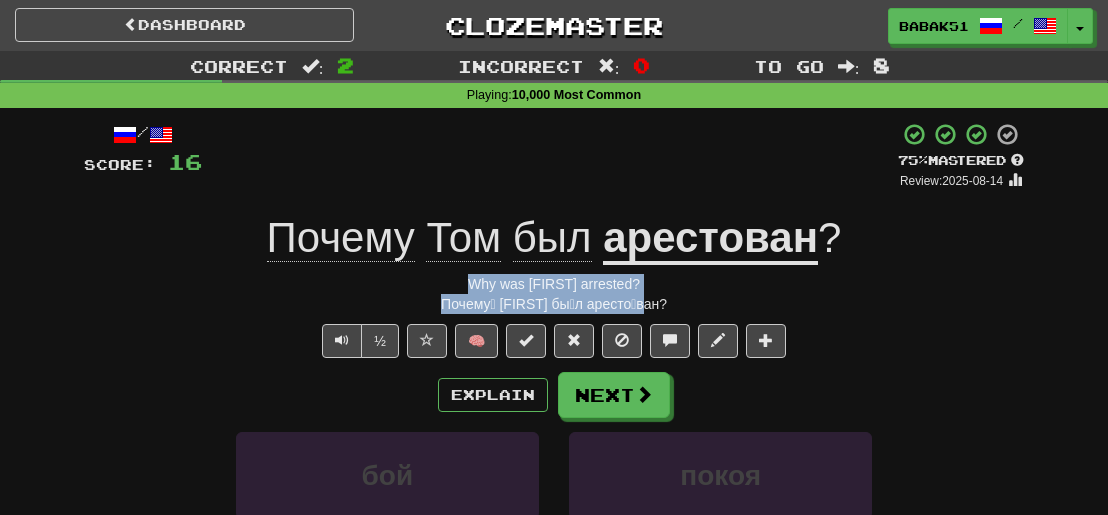 copy on "Why was [FIRST] arrested? Почему́ [FIRST] бы́л аресто́ван?" 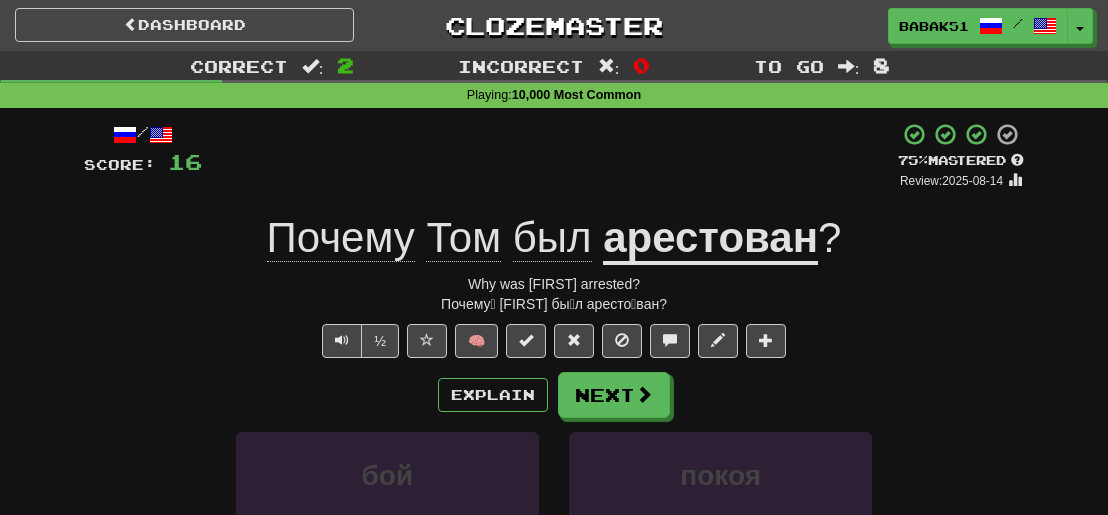 click on "Explain Next" at bounding box center (554, 395) 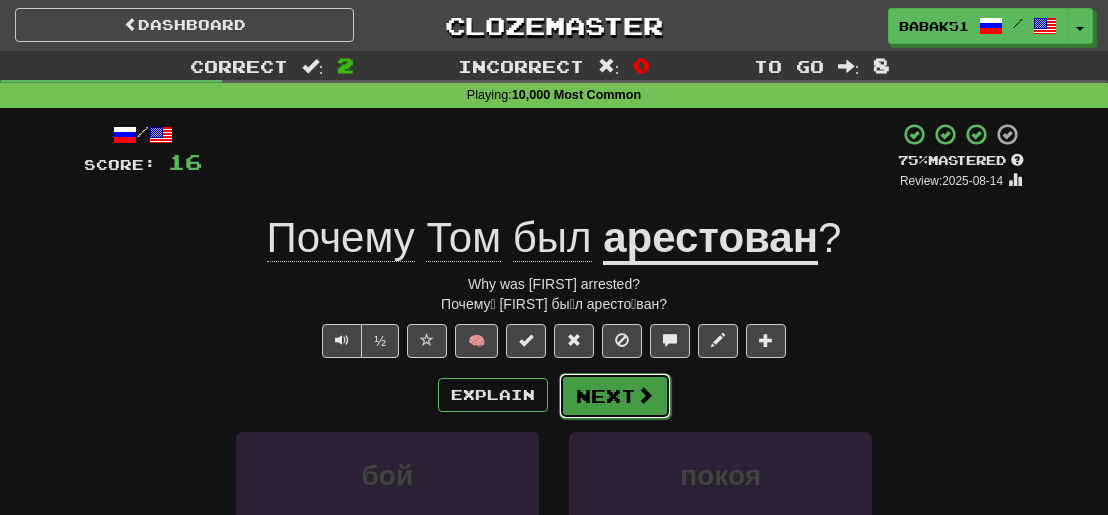 click on "Next" at bounding box center (615, 396) 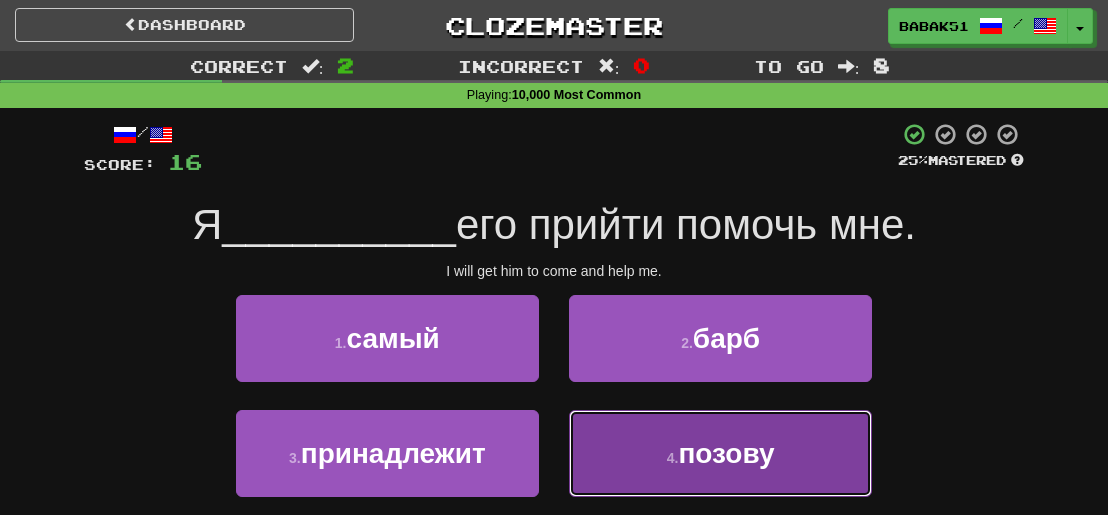 click on "4 .  позову" at bounding box center (720, 453) 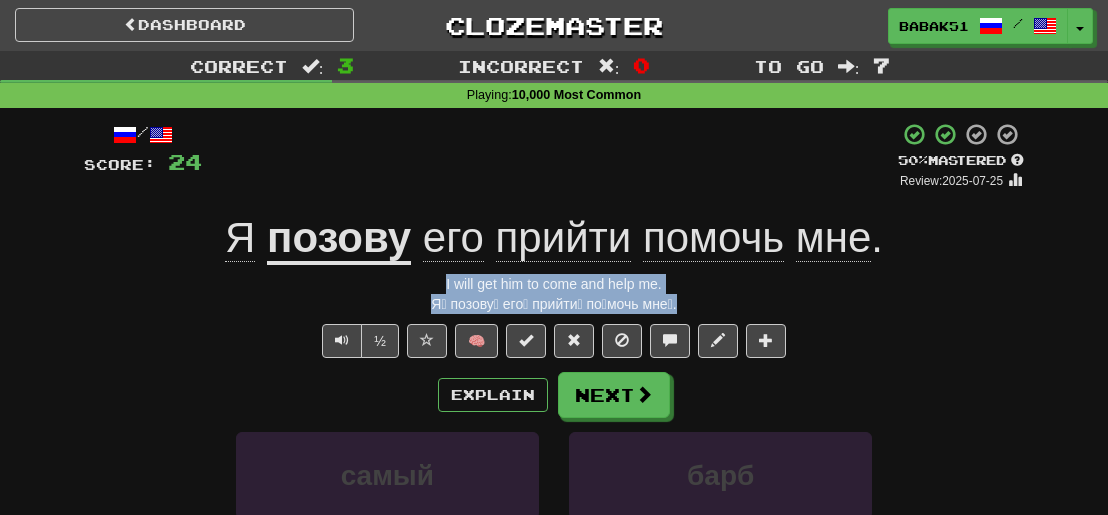 drag, startPoint x: 671, startPoint y: 304, endPoint x: 442, endPoint y: 284, distance: 229.8717 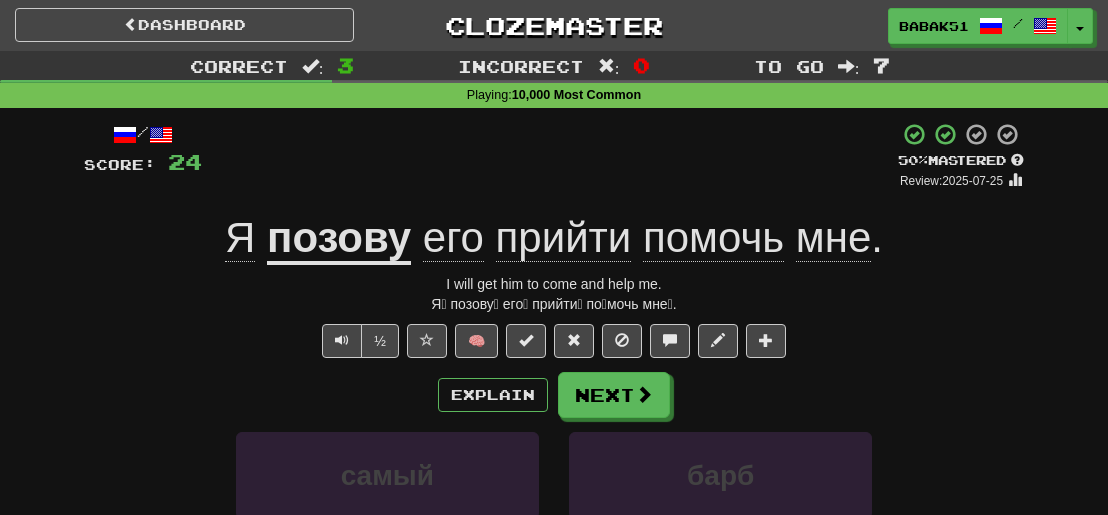 click on "Correct   :   5 Incorrect   :   0 To go   :   5 Playing :  10,000 Most Common  /  Score:   24 + 8 50 %  Mastered Review:  2025-07-25 Я   позову   его   прийти   помочь   мне . I will get him to come and help me. Я́ позову́ его́ прийти́ по́мочь мне́. ½ 🧠 Explain Next самый барб принадлежит позову Learn more: самый барб принадлежит позову  Help!  Report Sentence Source" at bounding box center (554, 424) 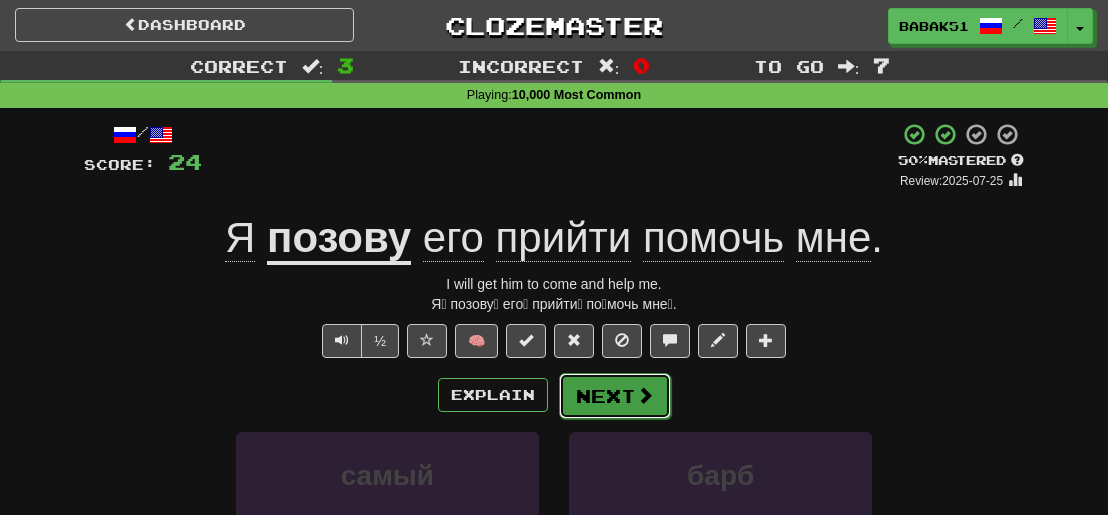 click on "Next" at bounding box center (615, 396) 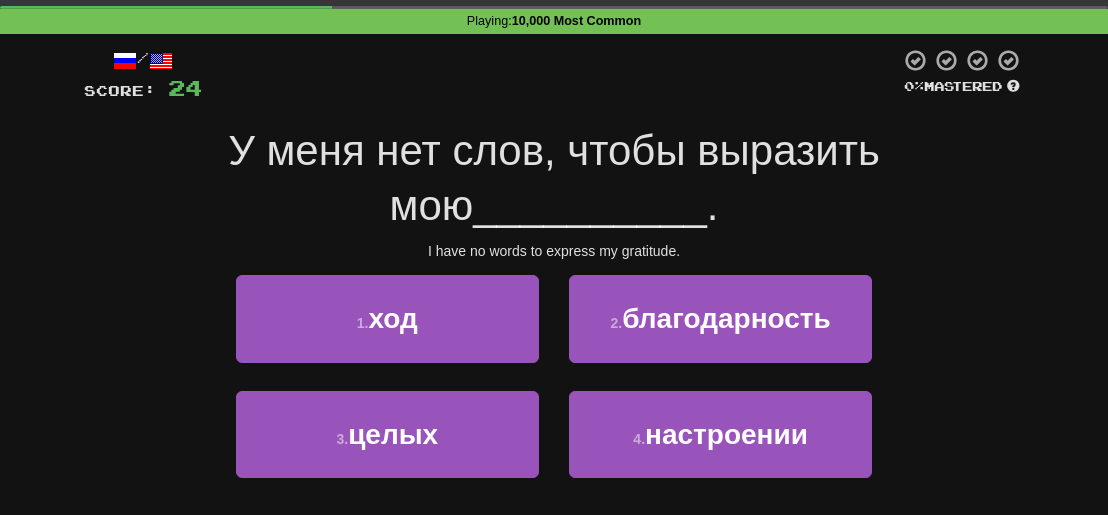 scroll, scrollTop: 100, scrollLeft: 0, axis: vertical 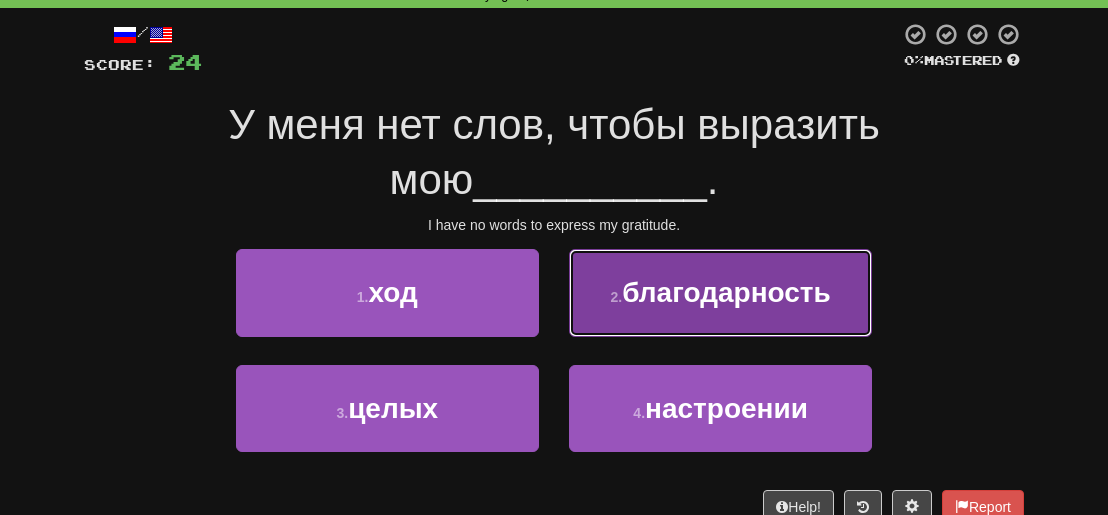 click on "благодарность" at bounding box center [726, 292] 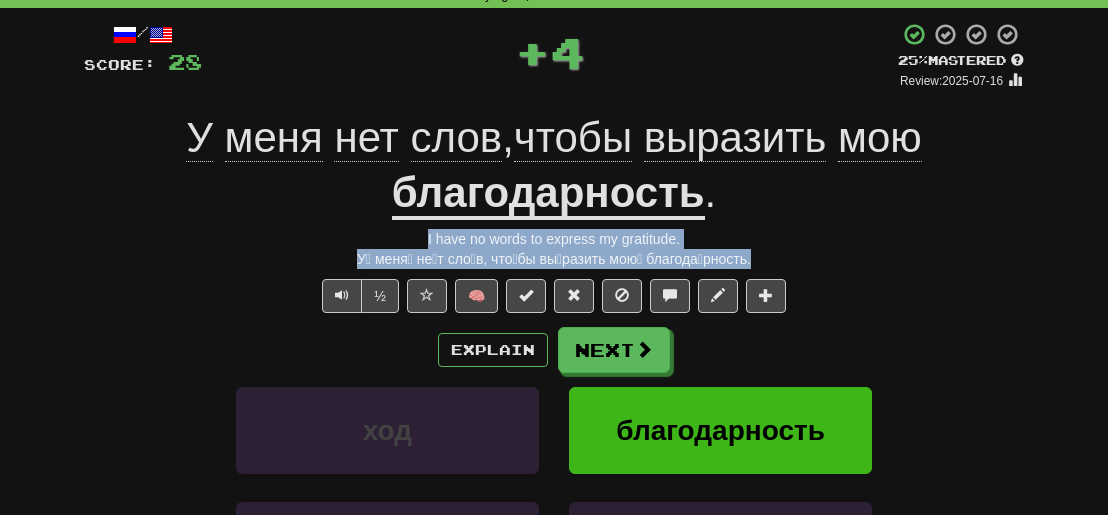 drag, startPoint x: 761, startPoint y: 253, endPoint x: 337, endPoint y: 233, distance: 424.47144 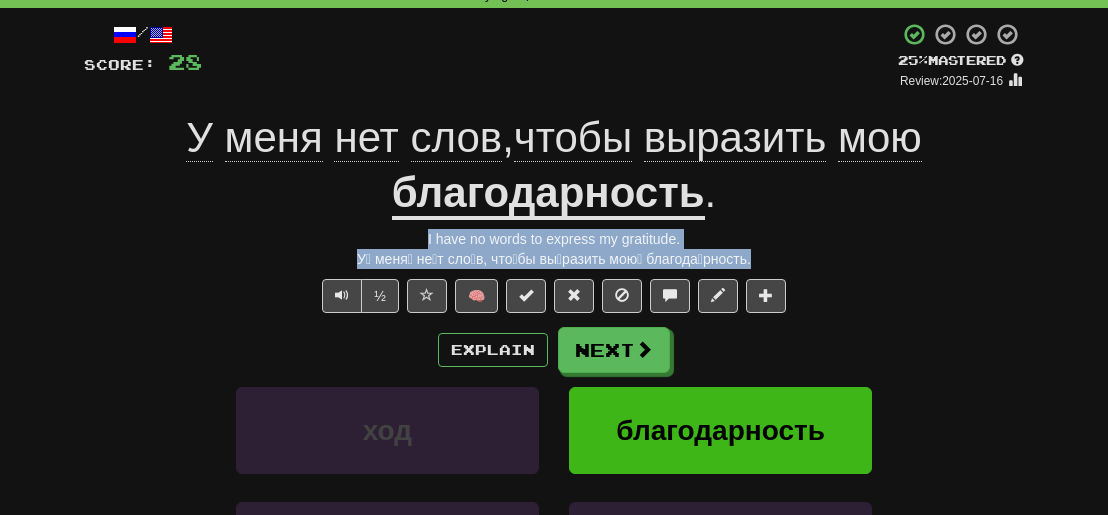 copy on "I have no words to express my gratitude. У́ меня́ не́т сло́в, что́бы вы́разить мою́ благода́рность." 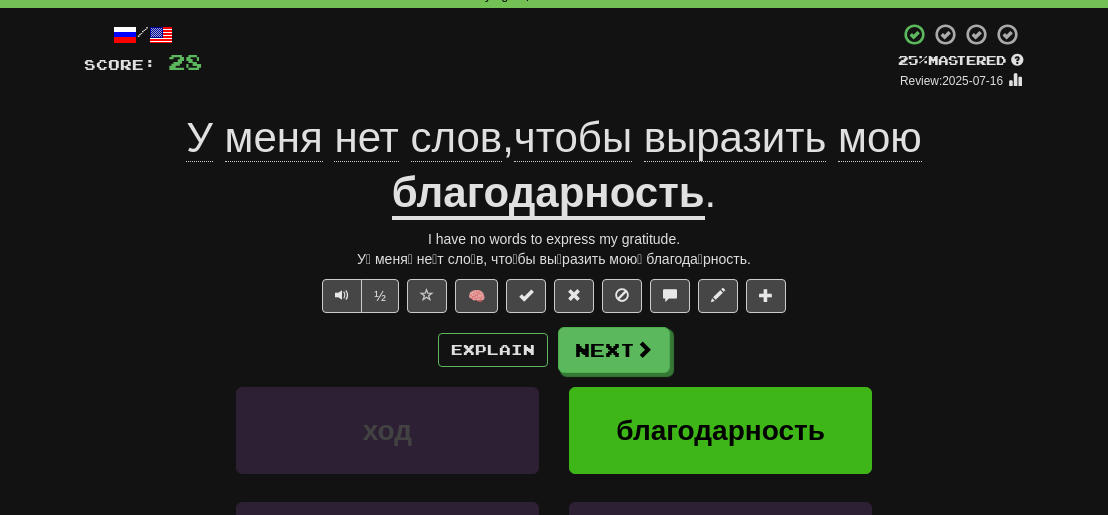 click on "/  Score:   28 + 4 25 %  Mastered Review:  2025-07-16 У   меня   нет   слов ,  чтобы   выразить   мою   благодарность . I have no words to express my gratitude. У́ меня́ не́т сло́в, что́бы вы́разить мою́ благода́рность. ½ 🧠 Explain Next ход благодарность целых настроении Learn more: ход благодарность целых настроении  Help!  Report Sentence Source" at bounding box center (554, 379) 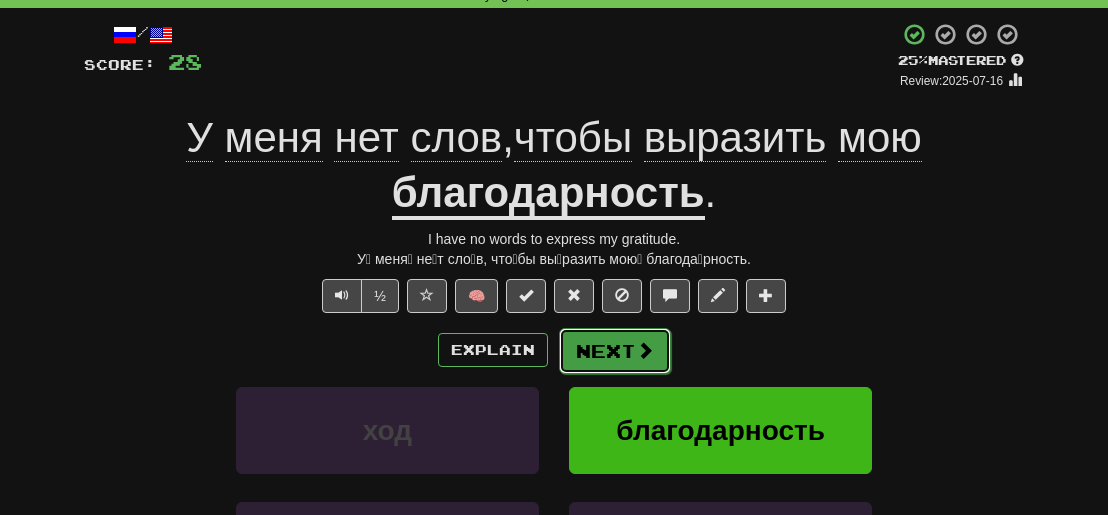 click at bounding box center [645, 350] 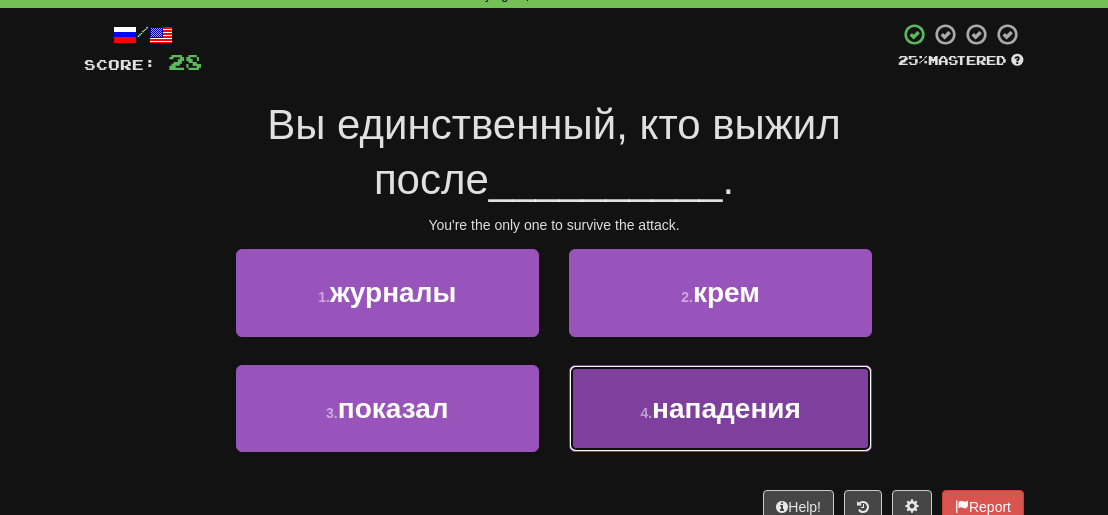 click on "нападения" at bounding box center [726, 408] 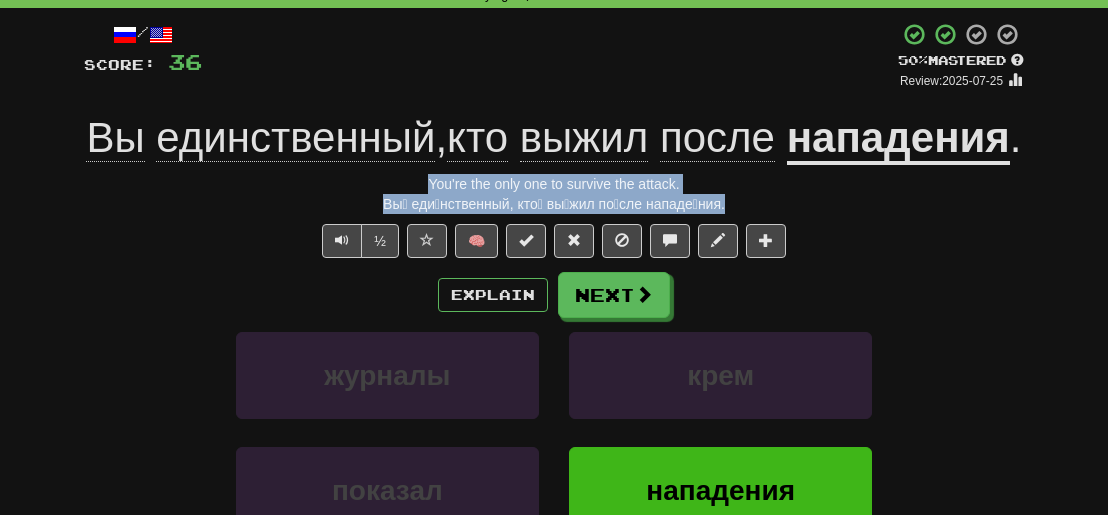 drag, startPoint x: 728, startPoint y: 262, endPoint x: 386, endPoint y: 241, distance: 342.64413 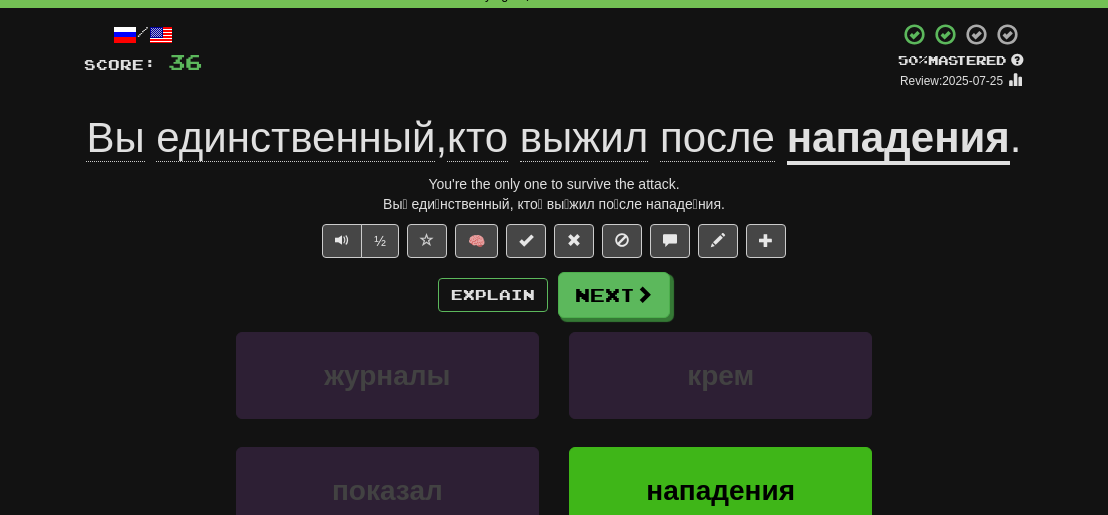 click on "Correct   :   5 Incorrect   :   0 To go   :   5 Playing :  10,000 Most Common  /  Score:   36 + 8 50 %  Mastered Review:  2025-07-25 Вы   единственный ,  кто   выжил   после   нападения . You're the only one to survive the attack. Вы́ еди́нственный, кто́ вы́жил по́сле нападе́ния. ½ 🧠 Explain Next журналы крем показал нападения Learn more: журналы крем показал нападения  Help!  Report Sentence Source" at bounding box center [554, 324] 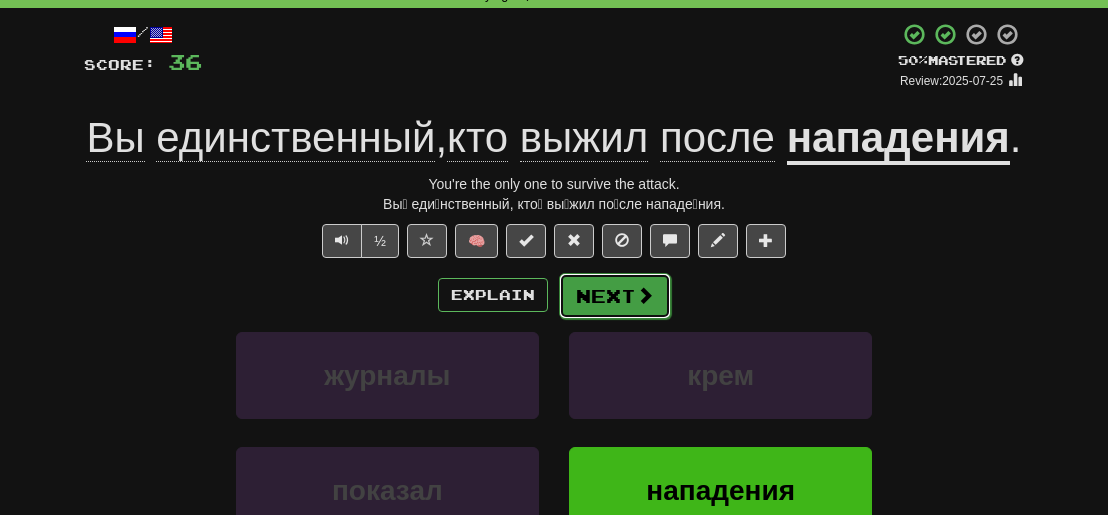 click on "Next" at bounding box center [615, 296] 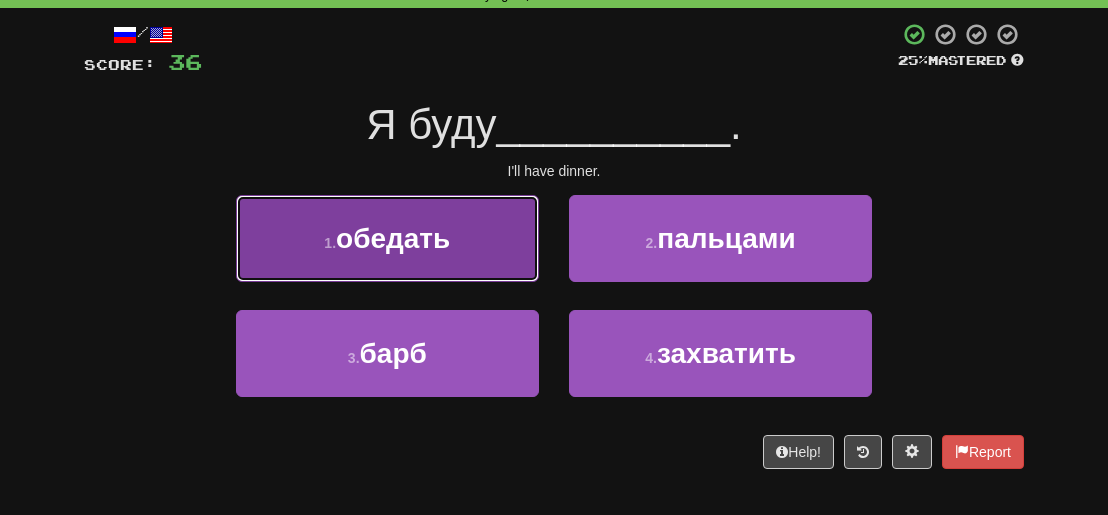 click on "1 .  обедать" at bounding box center [387, 238] 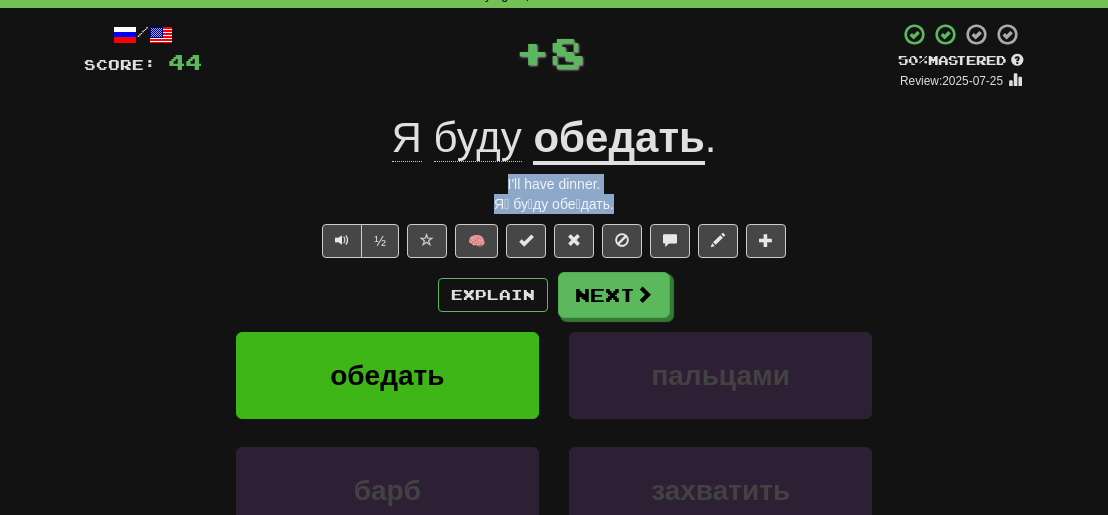 drag, startPoint x: 624, startPoint y: 209, endPoint x: 461, endPoint y: 179, distance: 165.73775 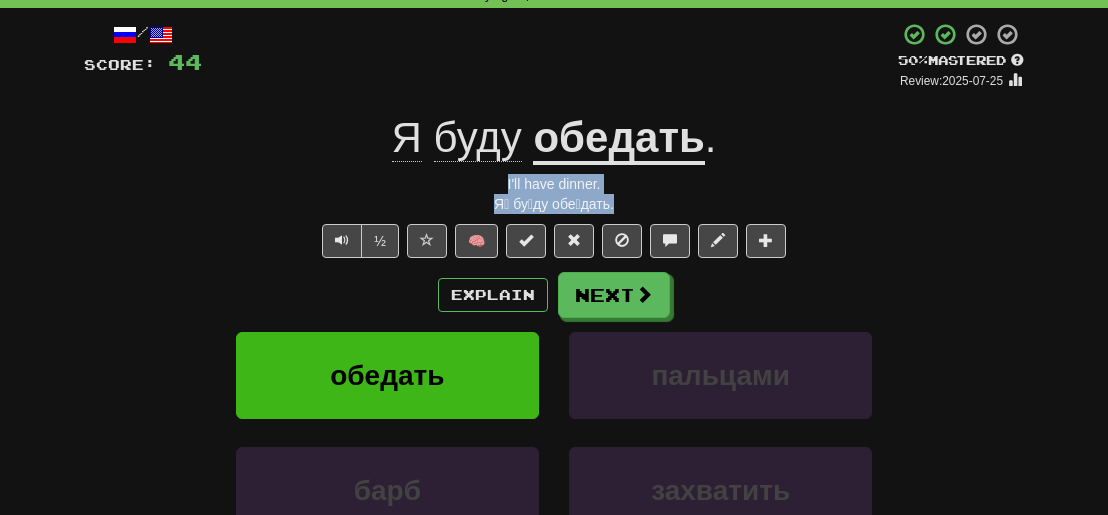 copy on "I'll have dinner. Я́ бу́ду обе́дать." 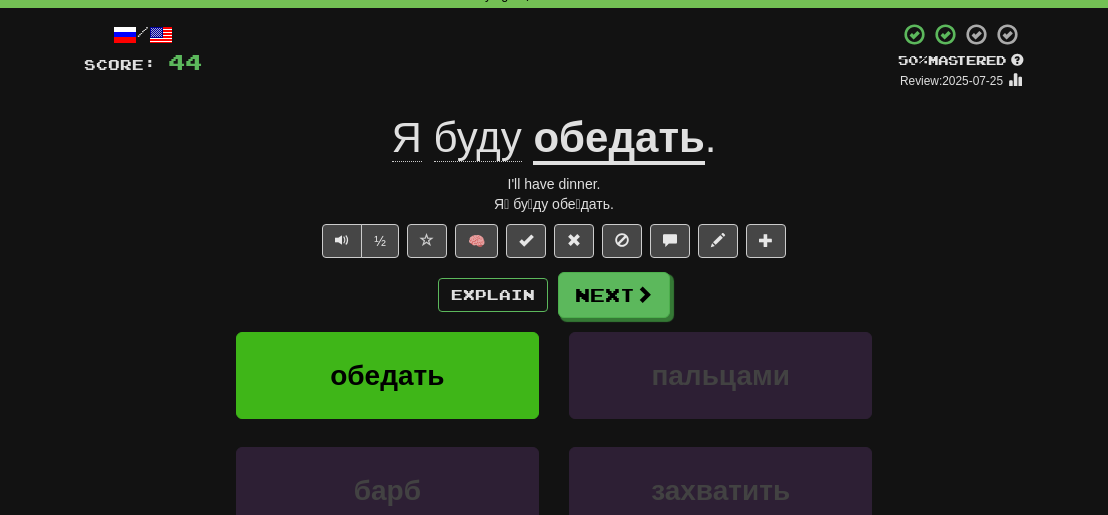click on "обедать пальцами" at bounding box center (554, 389) 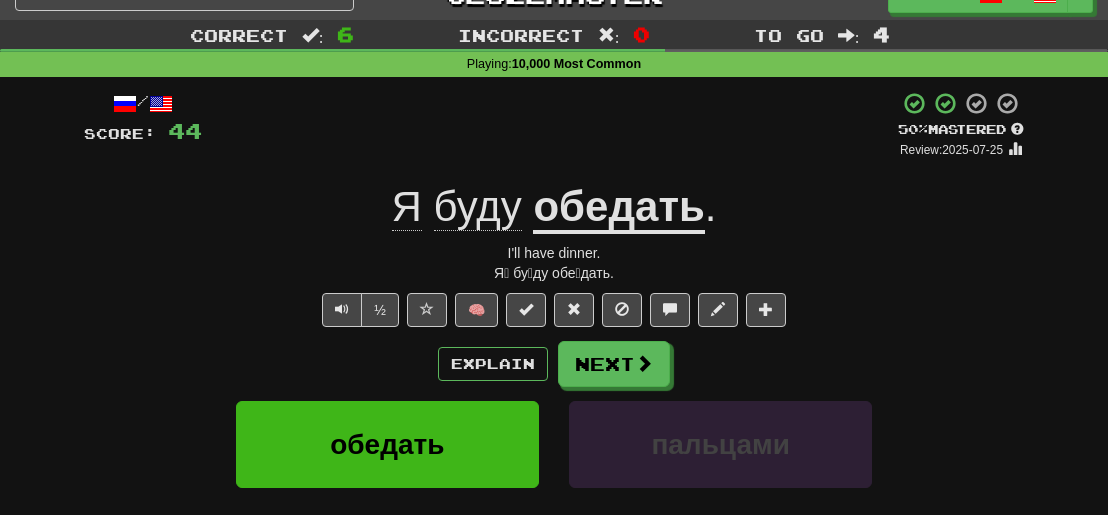 scroll, scrollTop: 0, scrollLeft: 0, axis: both 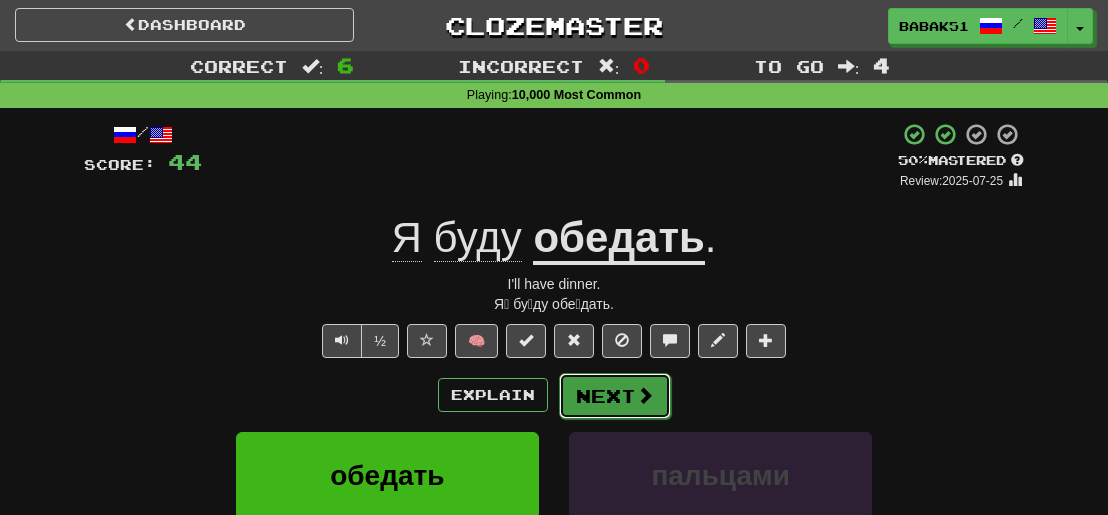 click at bounding box center [645, 395] 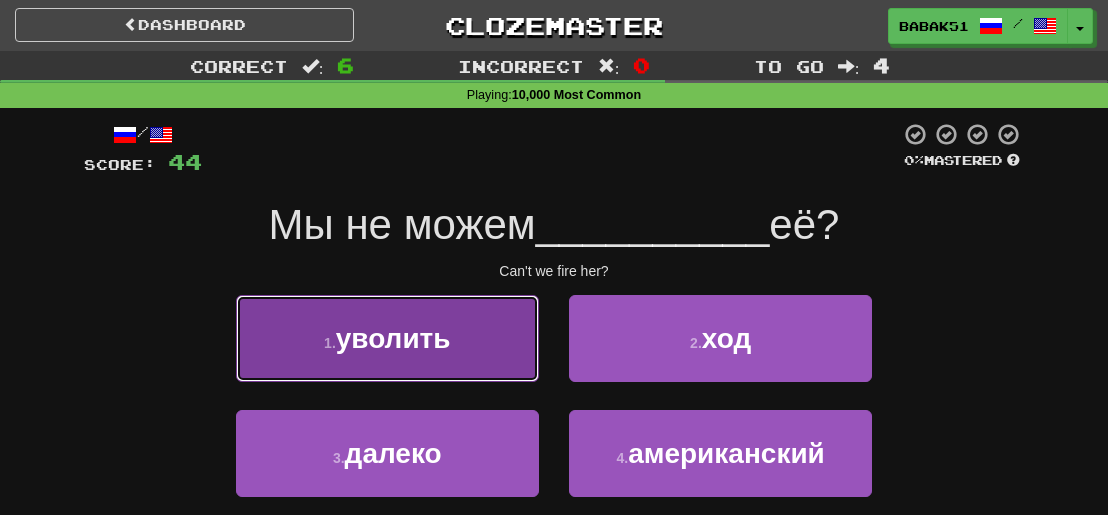 click on "1 .  уволить" at bounding box center (387, 338) 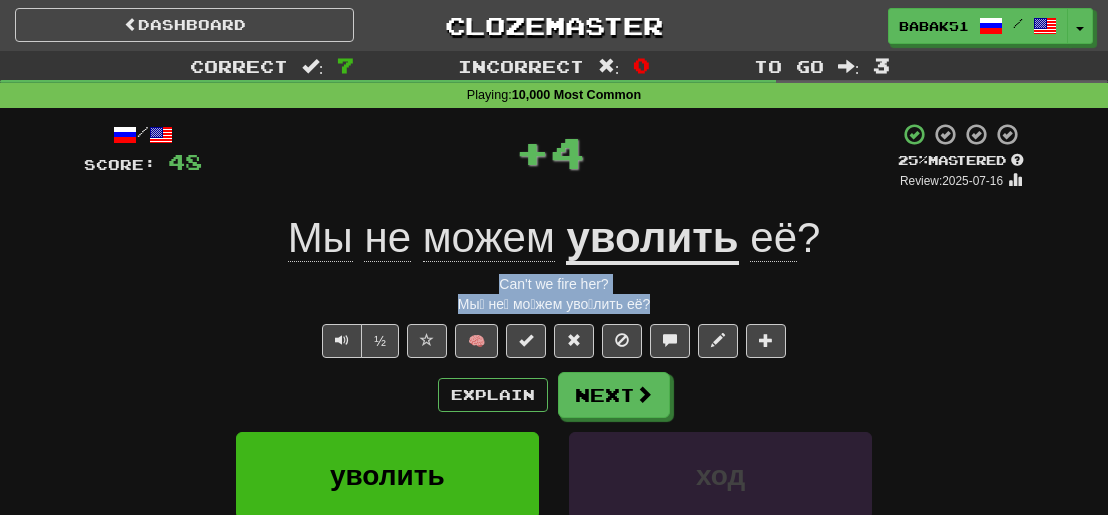 drag, startPoint x: 683, startPoint y: 304, endPoint x: 419, endPoint y: 277, distance: 265.37708 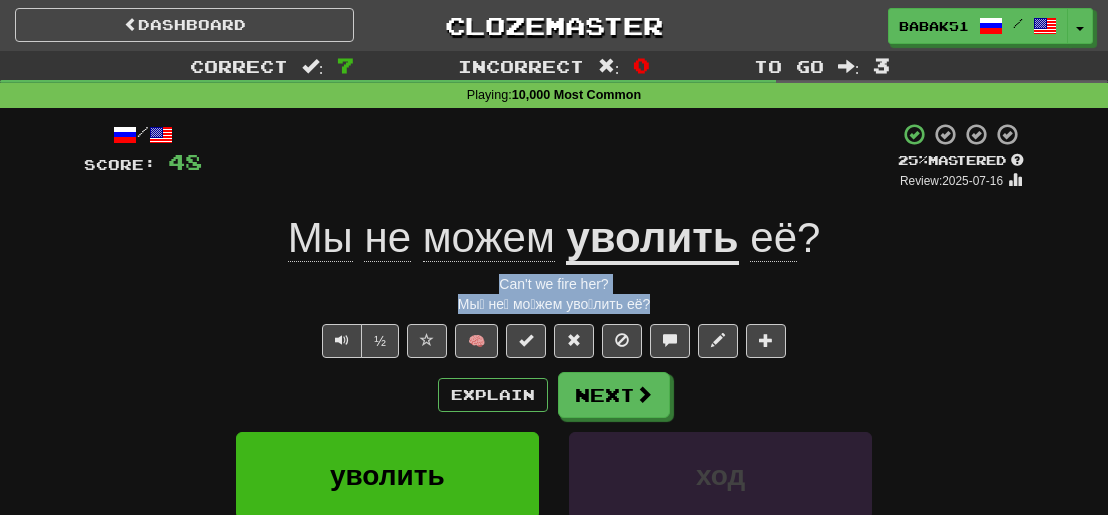 copy on "Can't we fire her? Мы́ не́ мо́жем уво́лить её?" 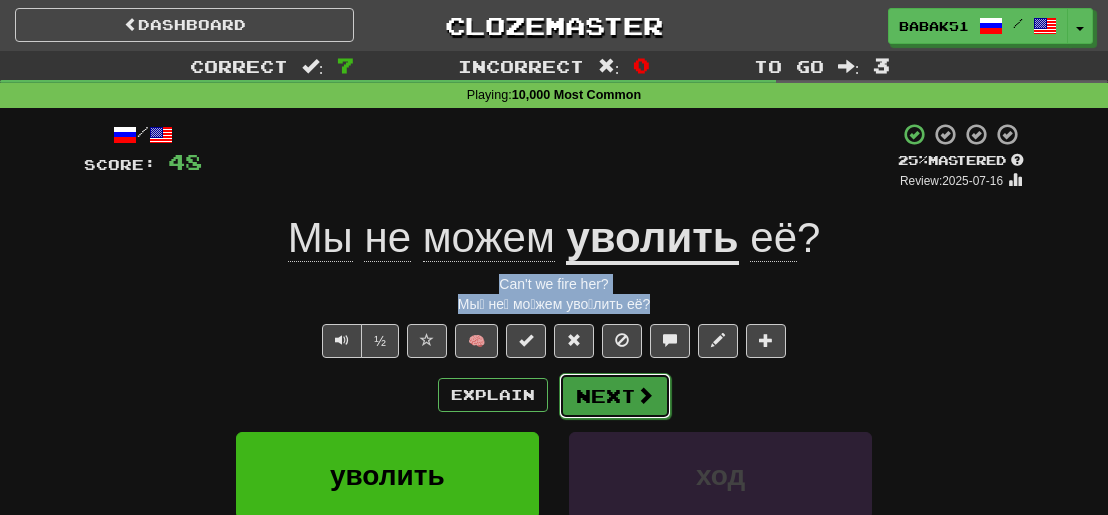 click on "Next" at bounding box center (615, 396) 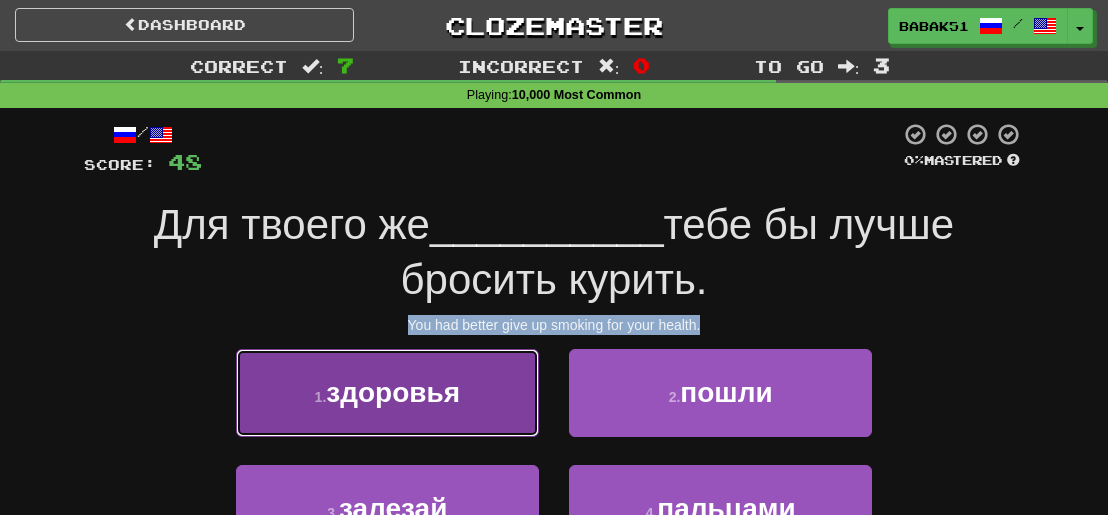 click on "1 .  здоровья" at bounding box center [387, 392] 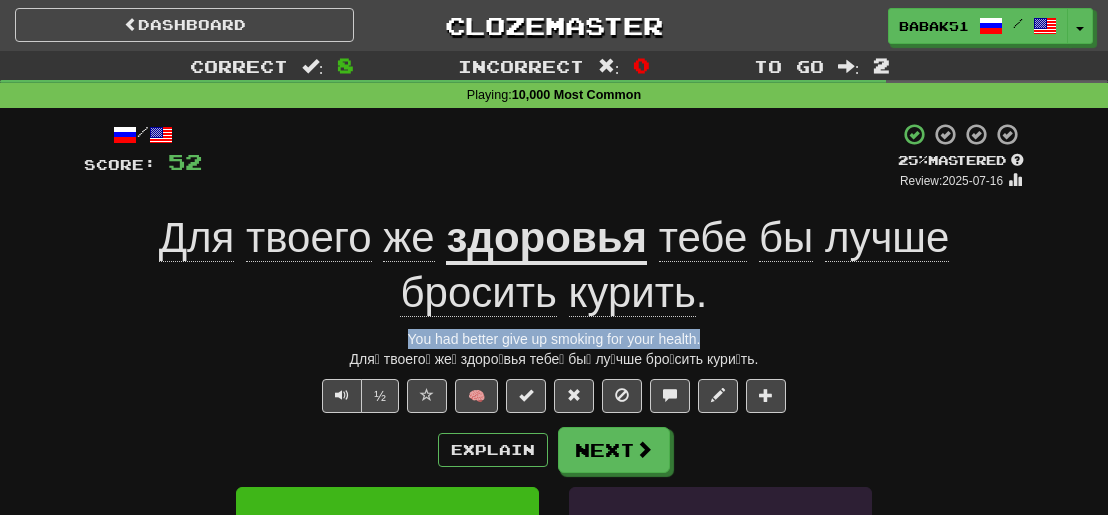 click on "You had better give up smoking for your health." at bounding box center [554, 339] 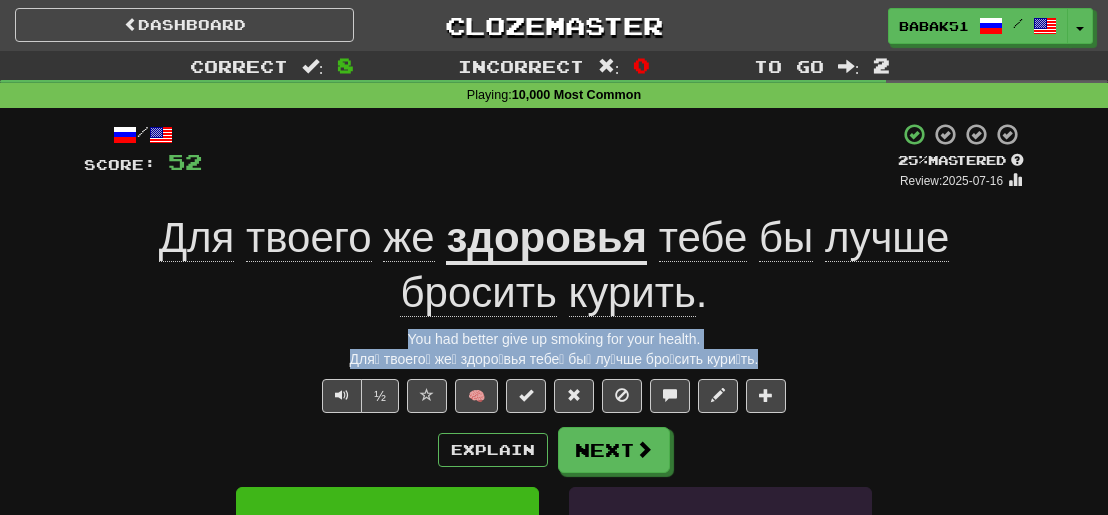 drag, startPoint x: 745, startPoint y: 357, endPoint x: 334, endPoint y: 340, distance: 411.35144 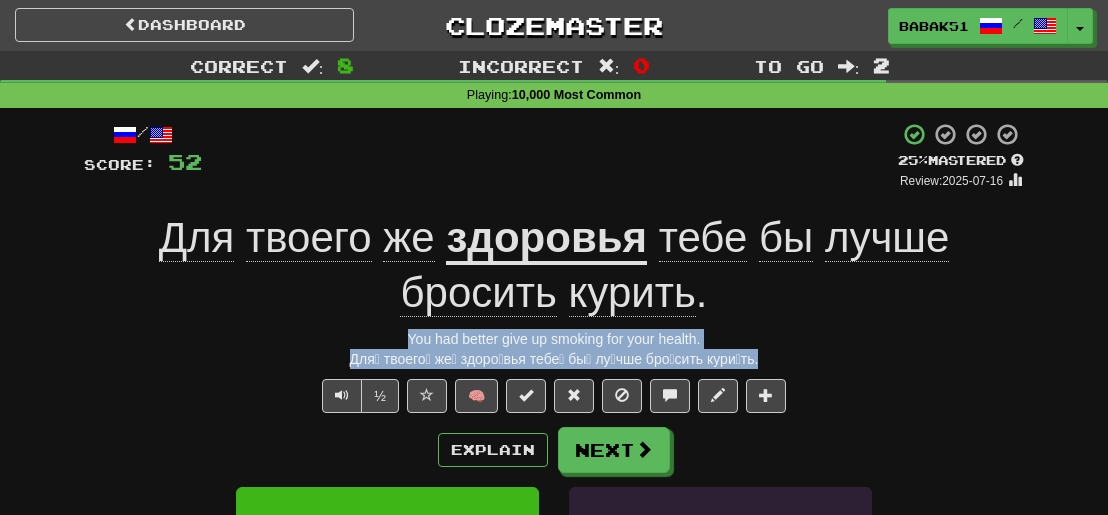 click on "Для́ твоего́ же́ здоро́вья тебе́ бы́ лу́чше бро́сить кури́ть." at bounding box center (554, 359) 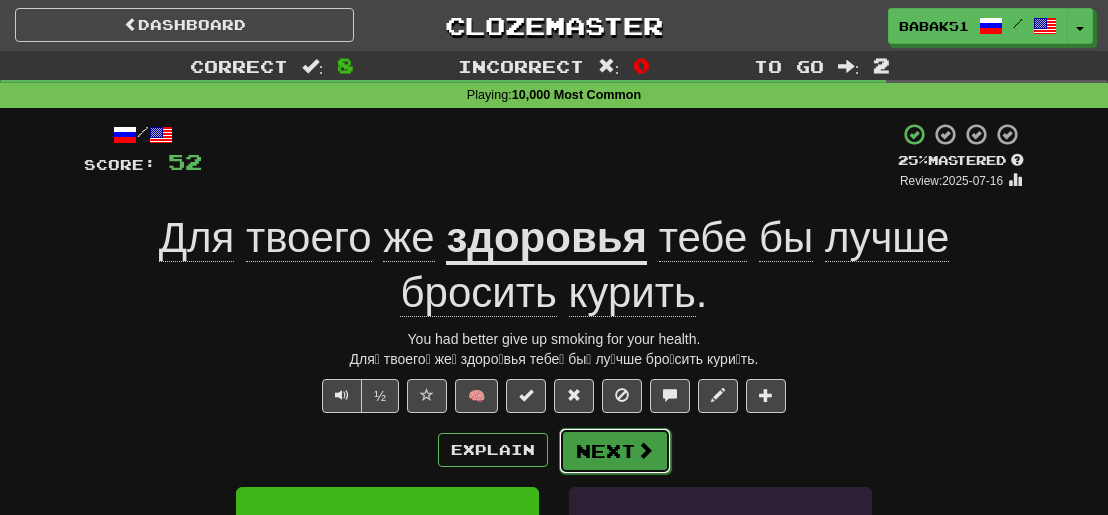 click on "Next" at bounding box center (615, 451) 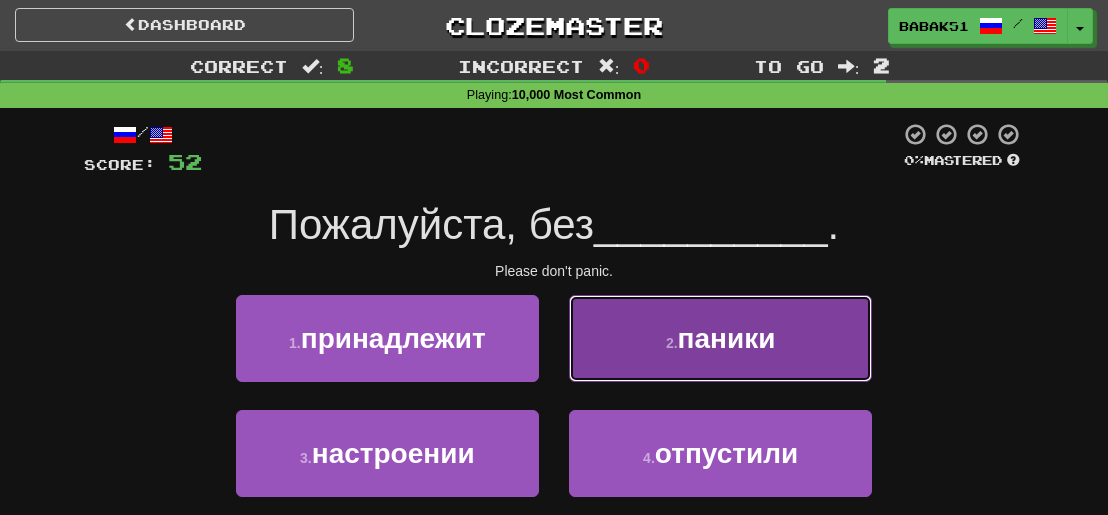 click on "паники" at bounding box center (727, 338) 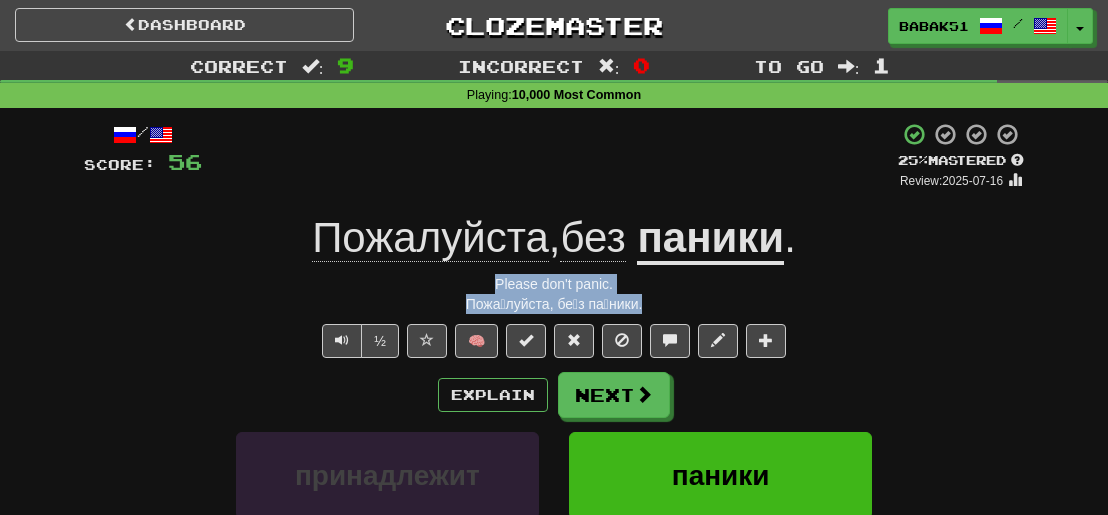 drag, startPoint x: 650, startPoint y: 303, endPoint x: 474, endPoint y: 288, distance: 176.63805 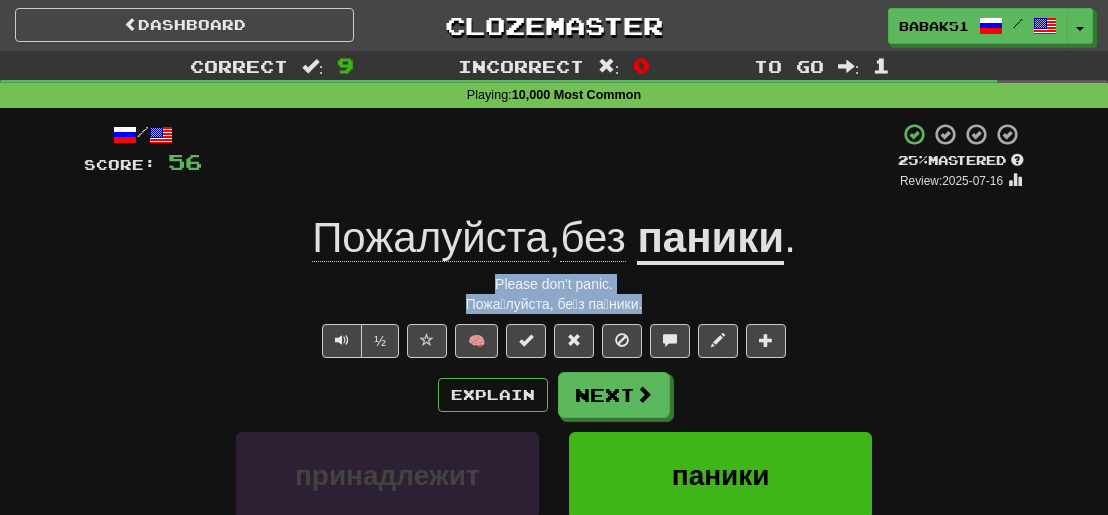 copy on "Please don't panic. Пожа́луйста, бе́з па́ники." 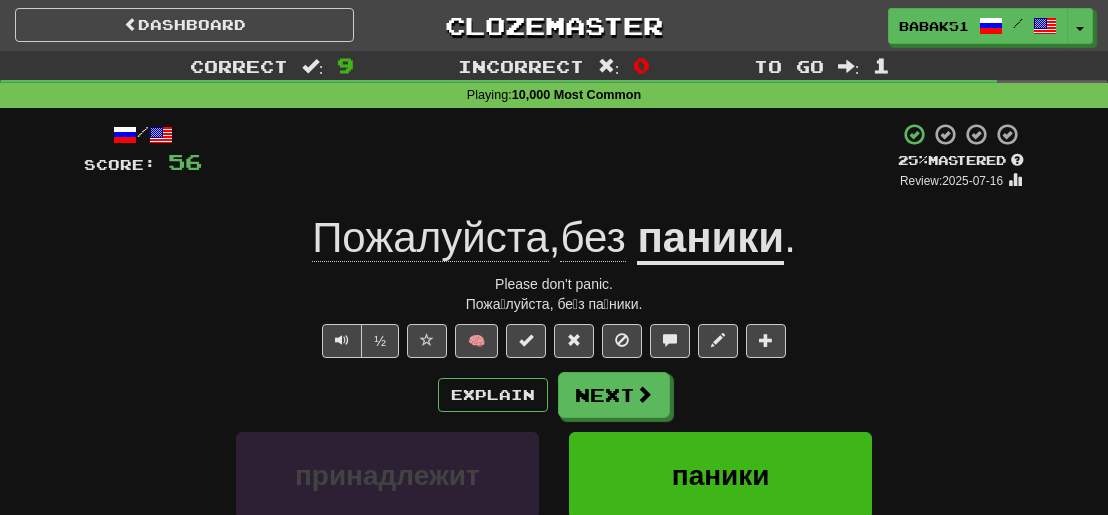 click on "½ 🧠" at bounding box center (554, 341) 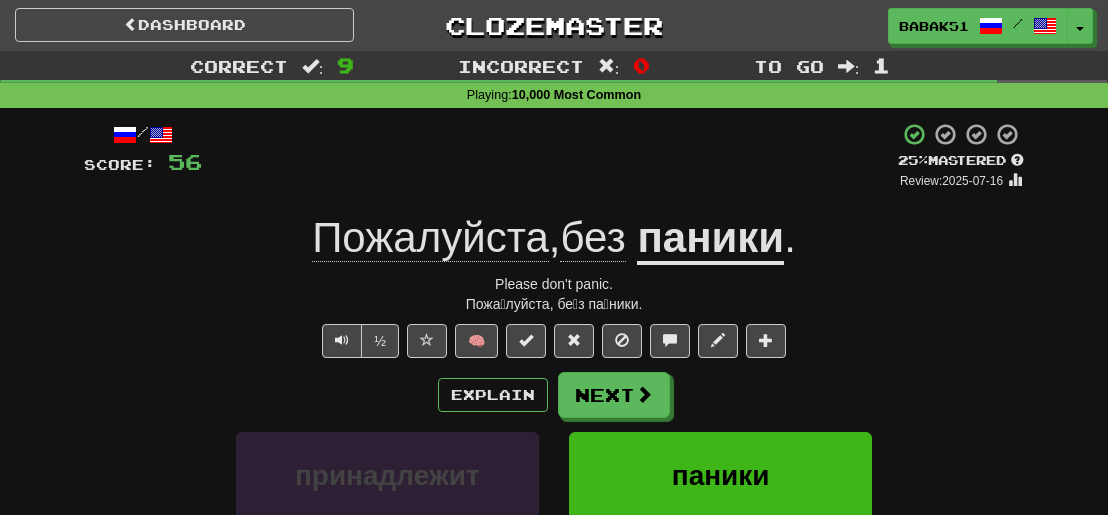 click on "паники" at bounding box center [710, 239] 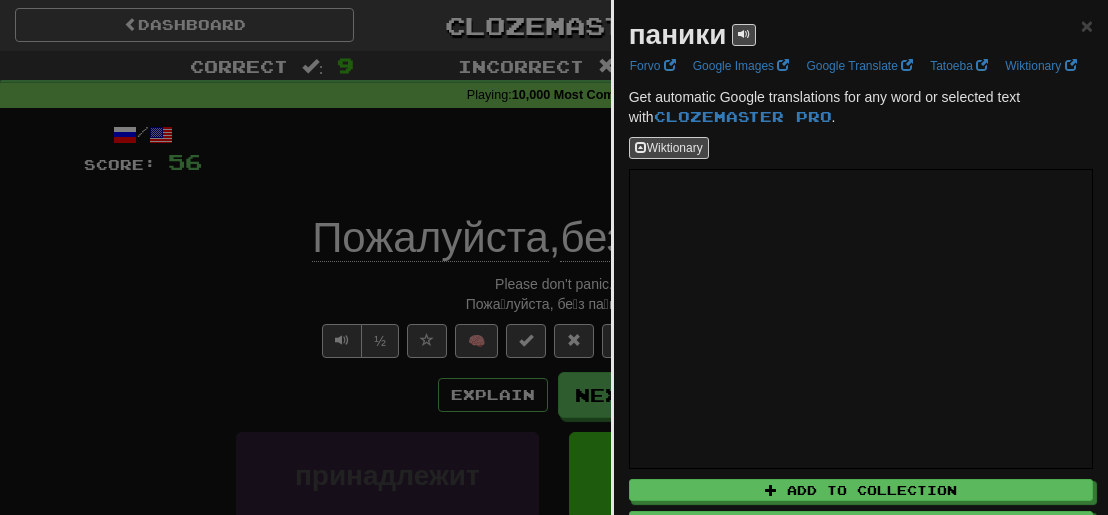 click at bounding box center (554, 257) 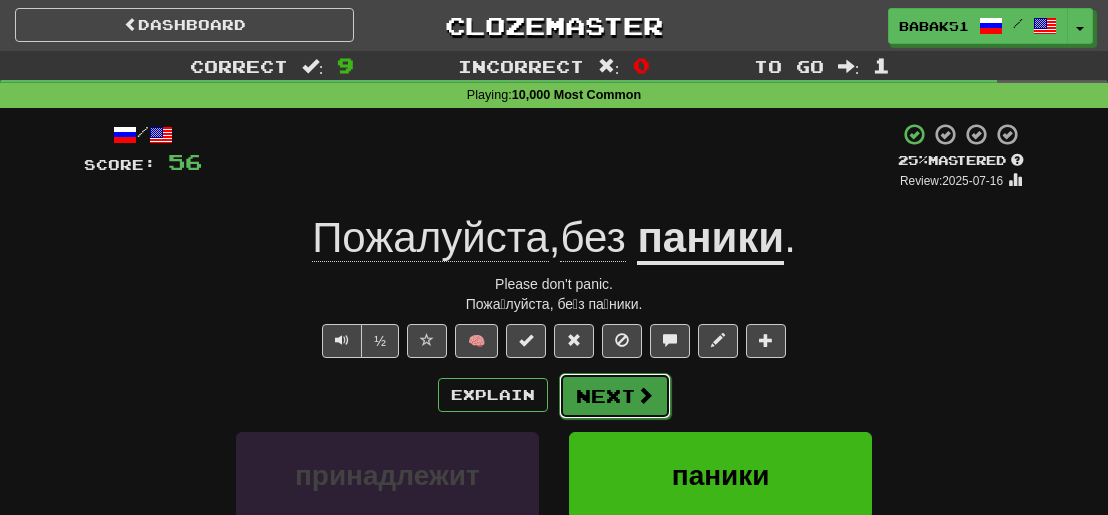 click on "Next" at bounding box center (615, 396) 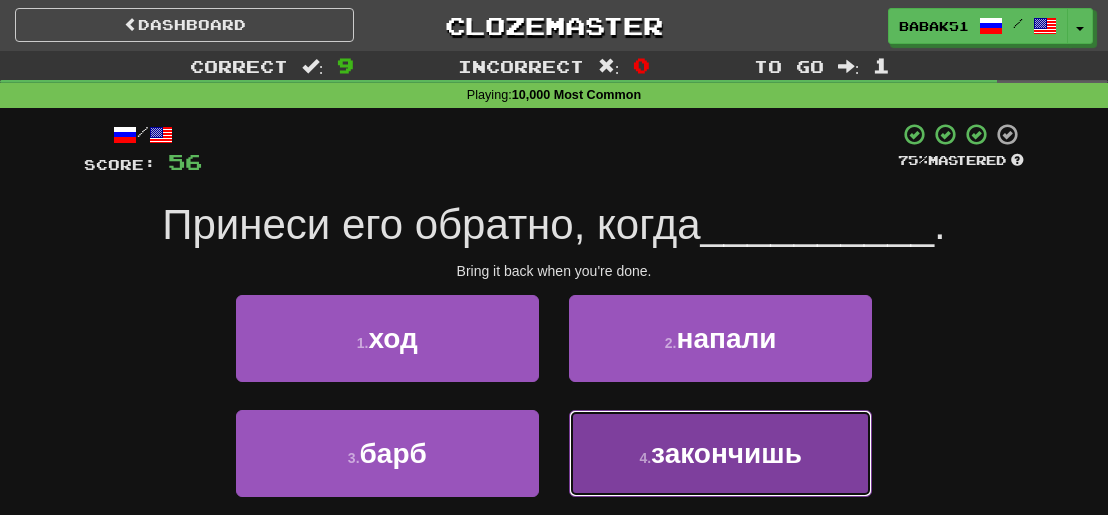 click on "закончишь" at bounding box center [726, 453] 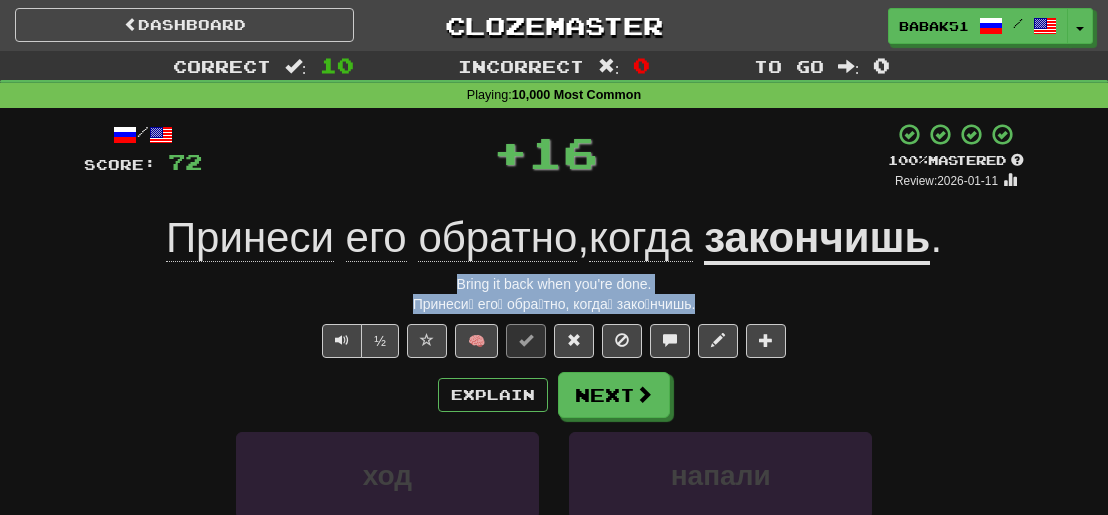 drag, startPoint x: 694, startPoint y: 305, endPoint x: 395, endPoint y: 267, distance: 301.40503 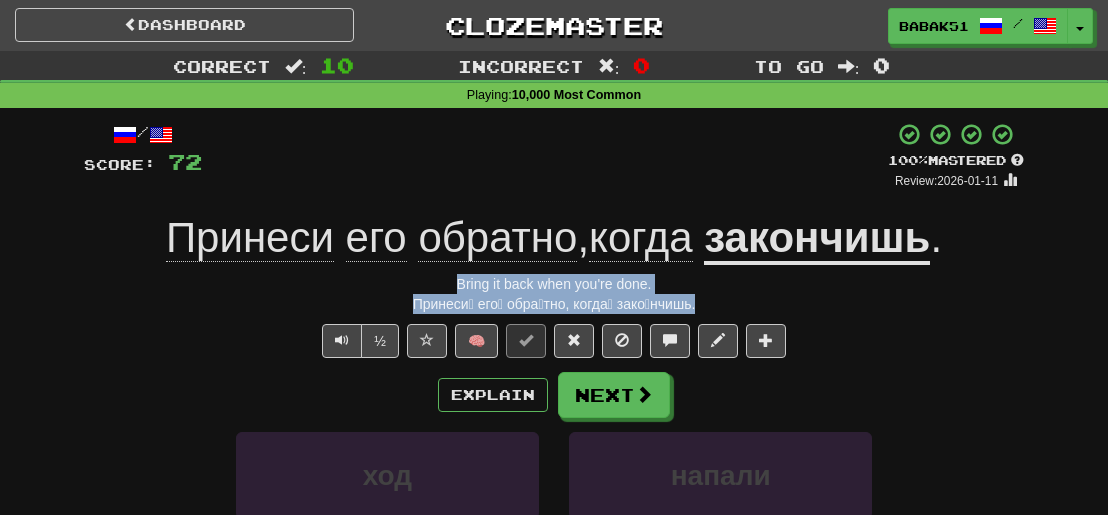 copy on "Bring it back when you're done. Принеси́ его́ обра́тно, когда́ зако́нчишь." 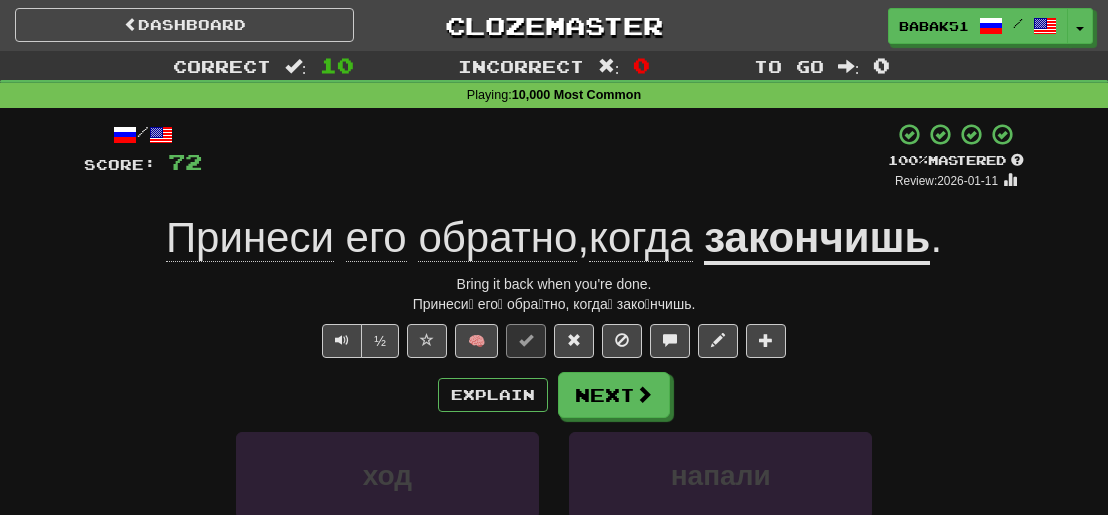 click on "½ 🧠" at bounding box center (554, 341) 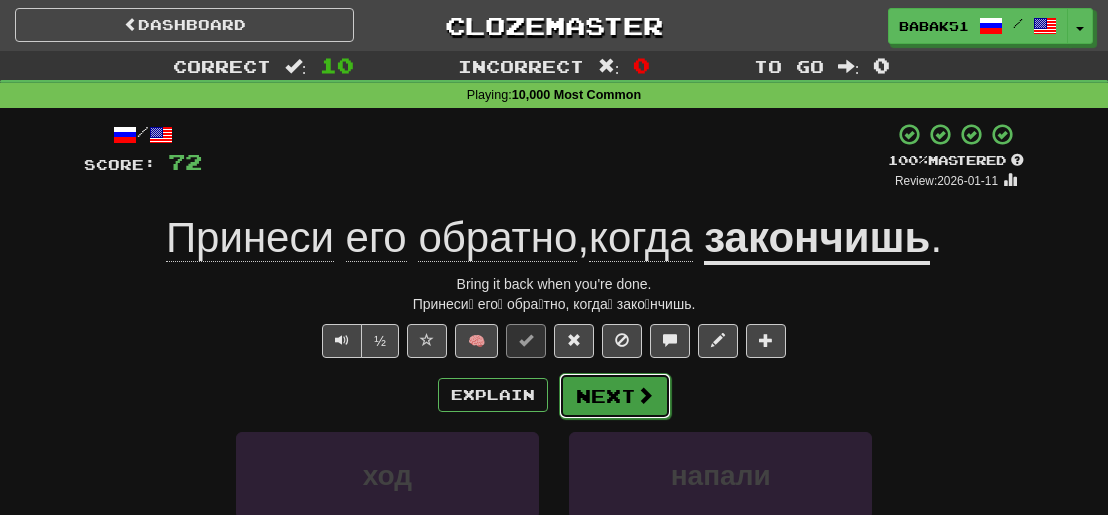 click on "Next" at bounding box center [615, 396] 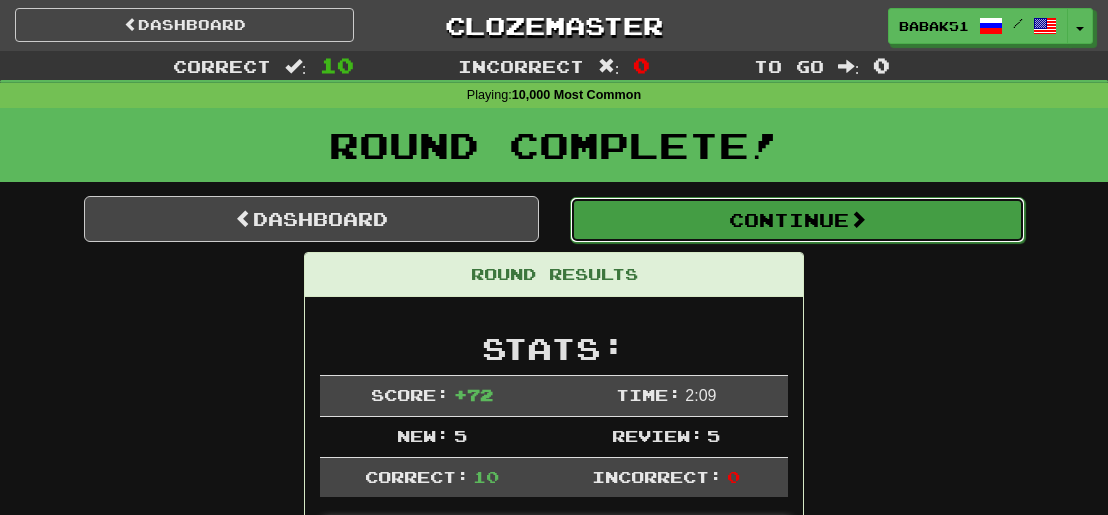 click on "Continue" at bounding box center (797, 220) 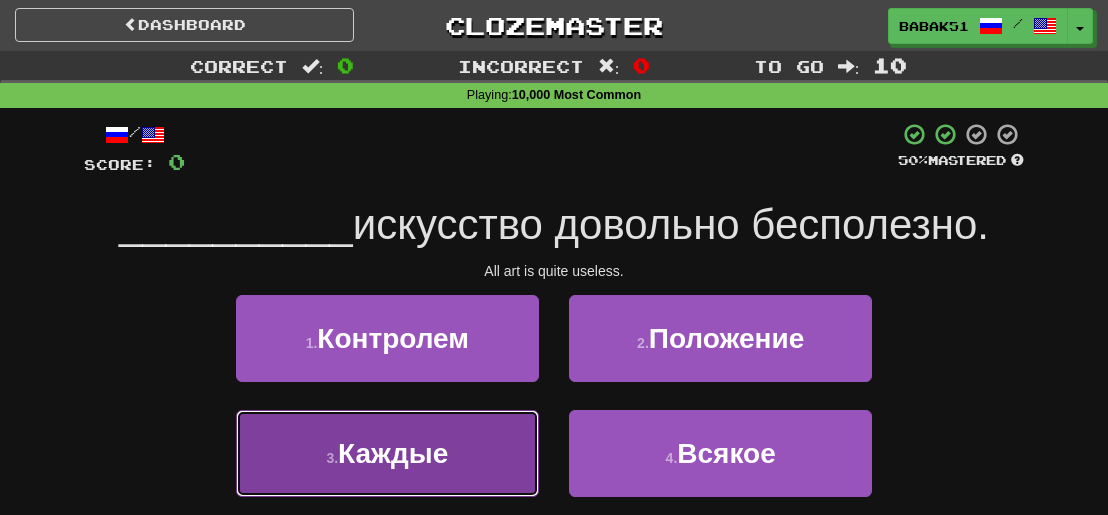 click on "Каждые" at bounding box center (393, 453) 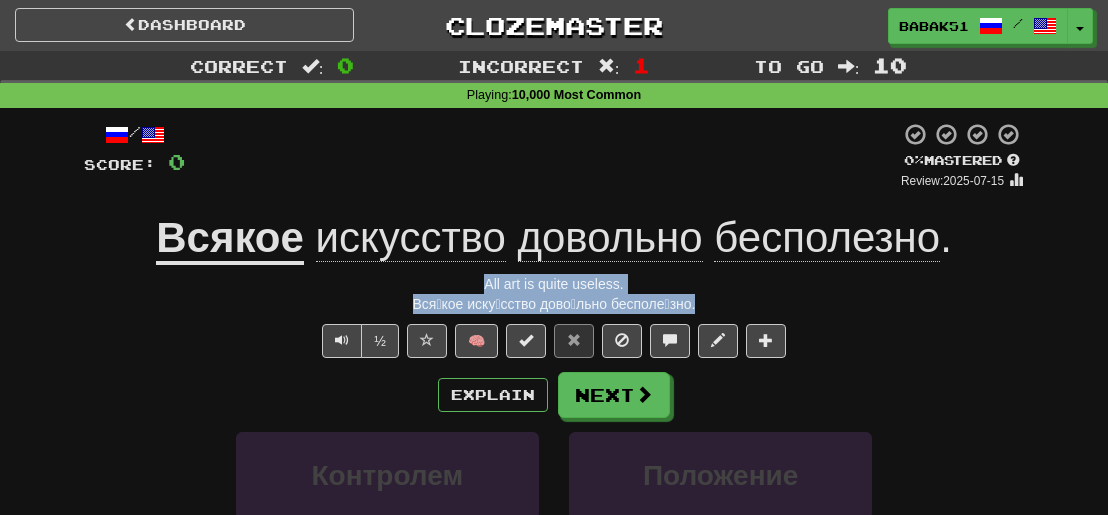 drag, startPoint x: 704, startPoint y: 304, endPoint x: 370, endPoint y: 278, distance: 335.01044 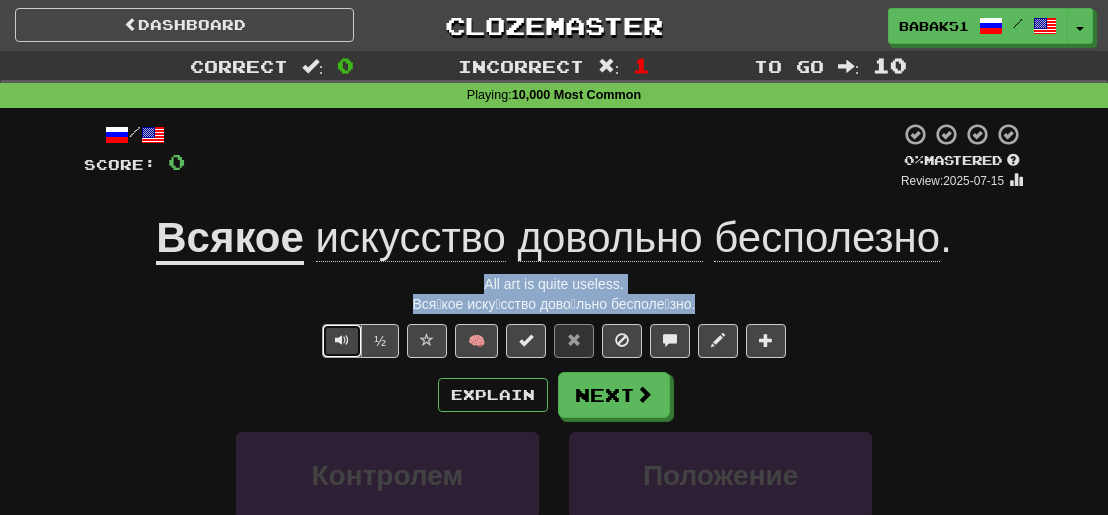 click at bounding box center [342, 341] 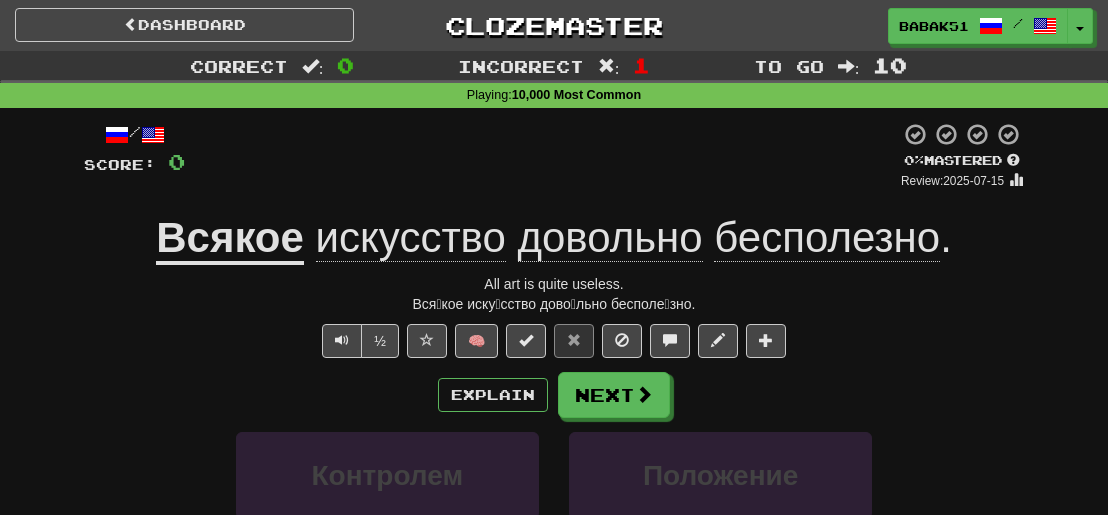 click on "Всякое" at bounding box center [230, 239] 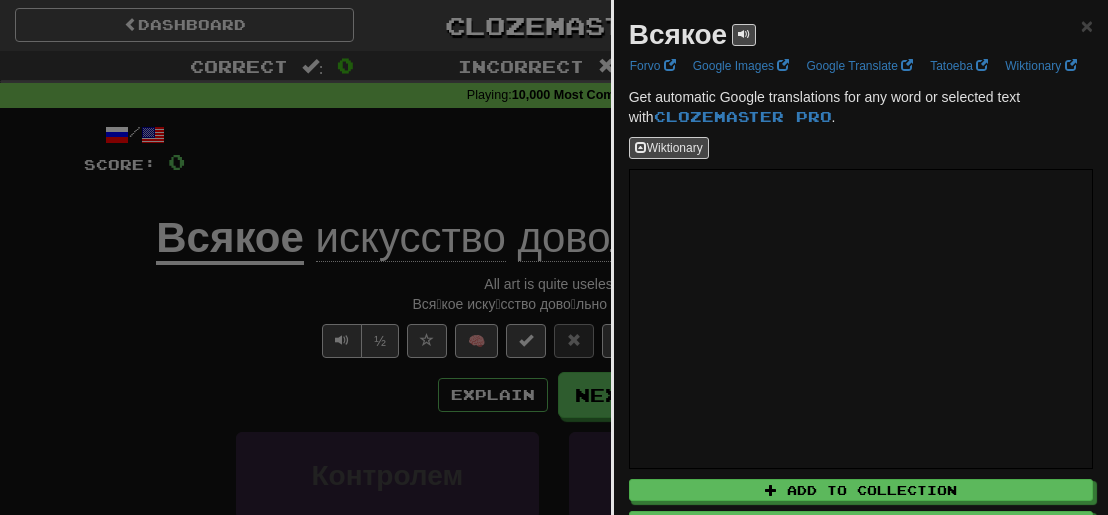 click at bounding box center [554, 257] 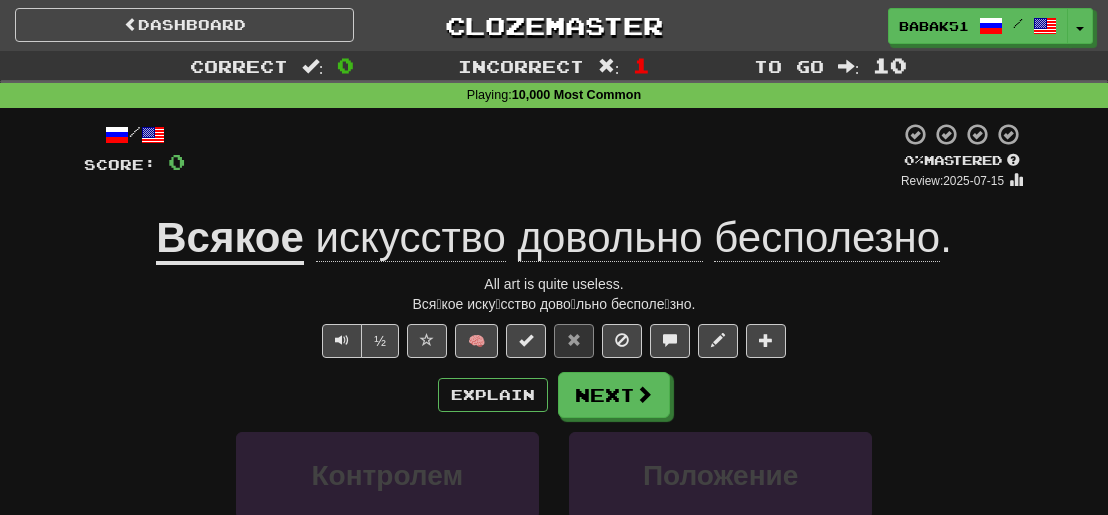 click on "Всякое" at bounding box center (230, 239) 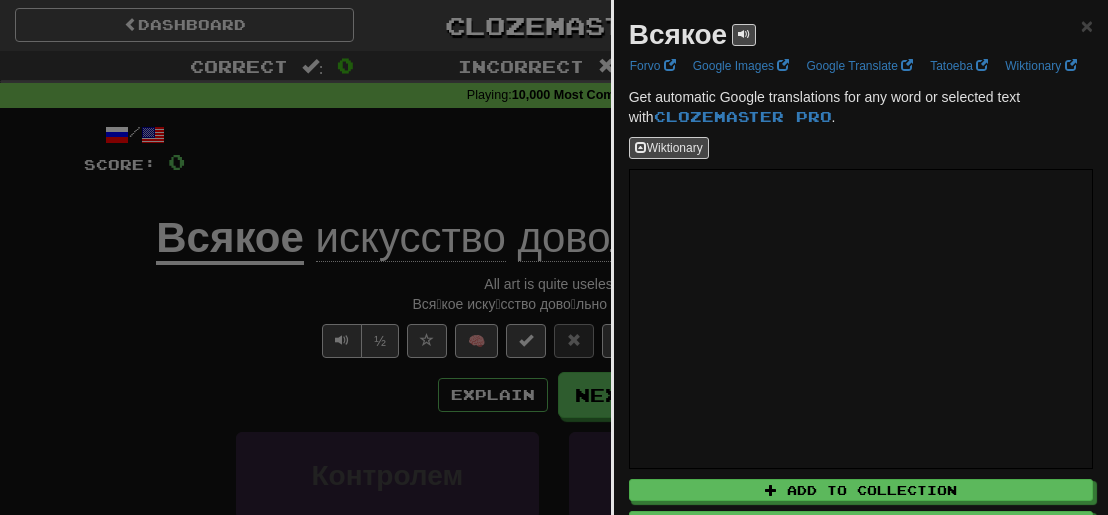 click at bounding box center (554, 257) 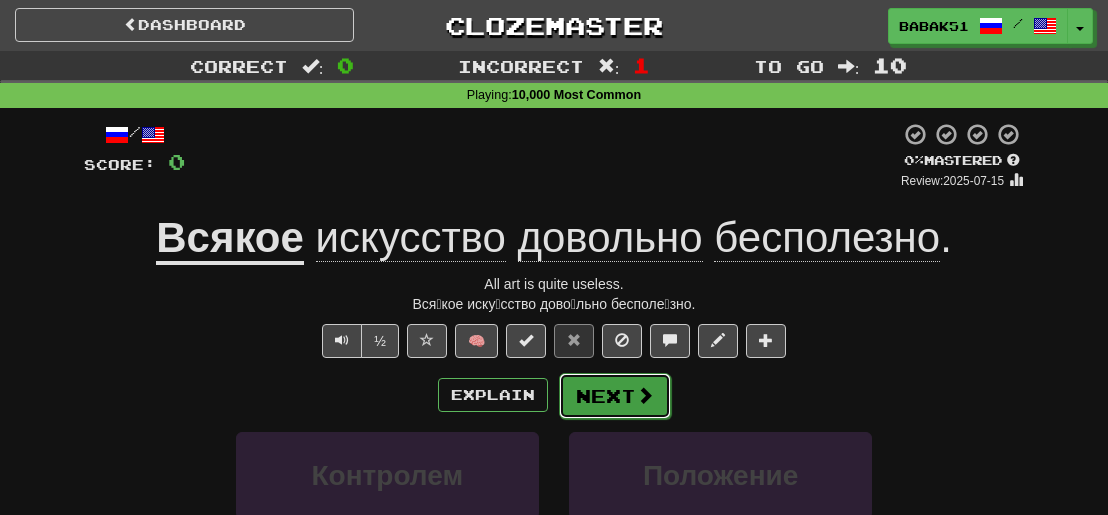 click on "Next" at bounding box center (615, 396) 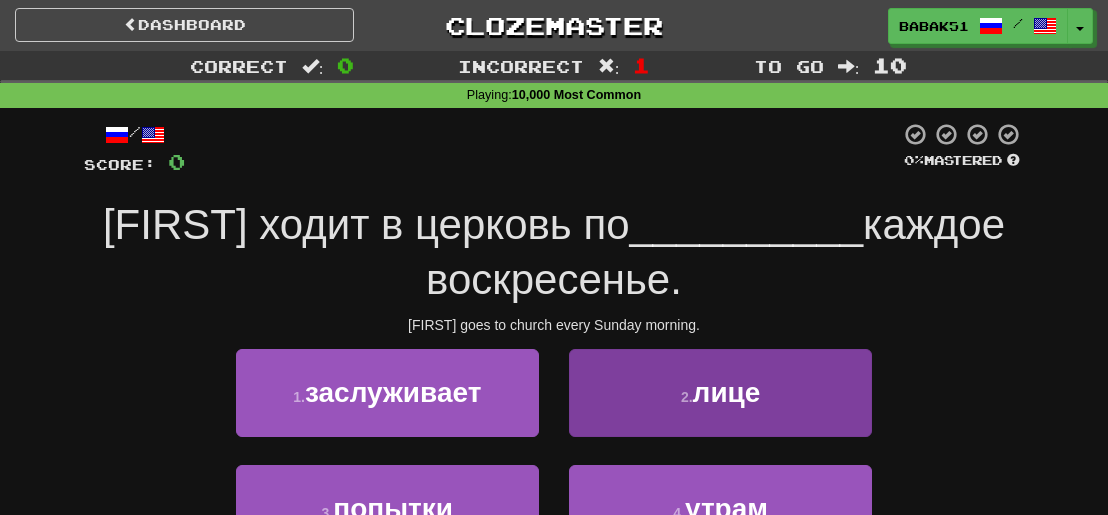 scroll, scrollTop: 100, scrollLeft: 0, axis: vertical 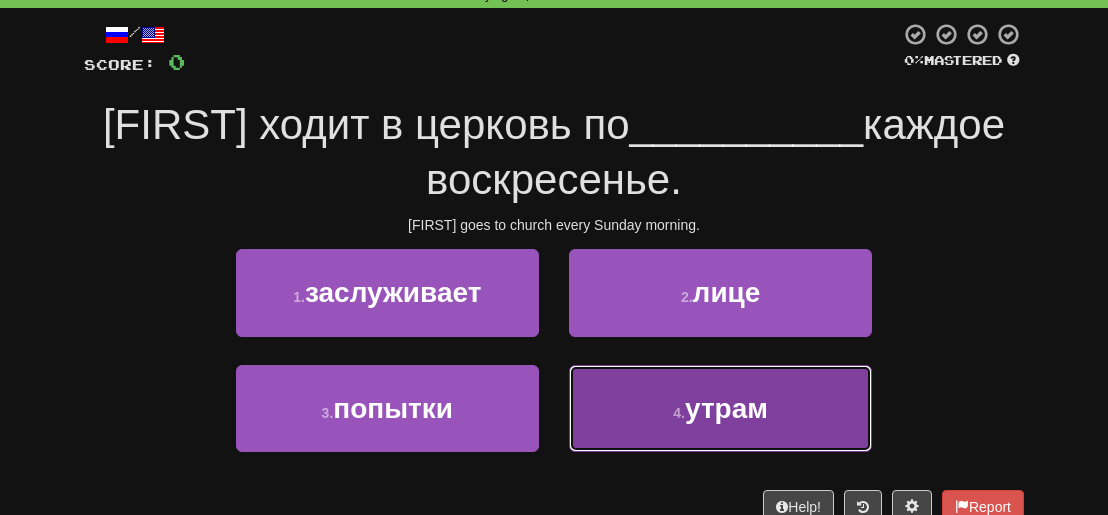 click on "утрам" at bounding box center (726, 408) 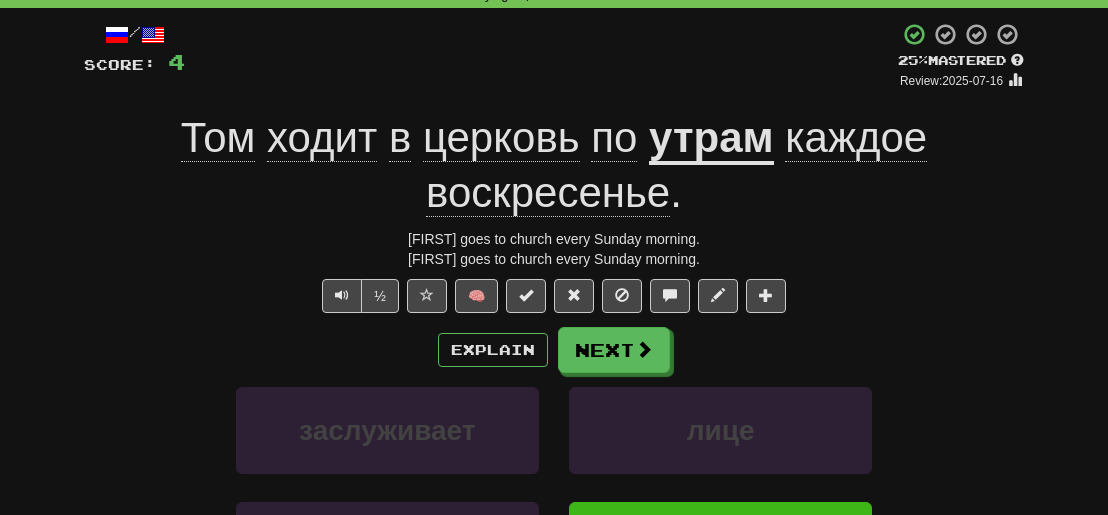 drag, startPoint x: 761, startPoint y: 264, endPoint x: 395, endPoint y: 235, distance: 367.1471 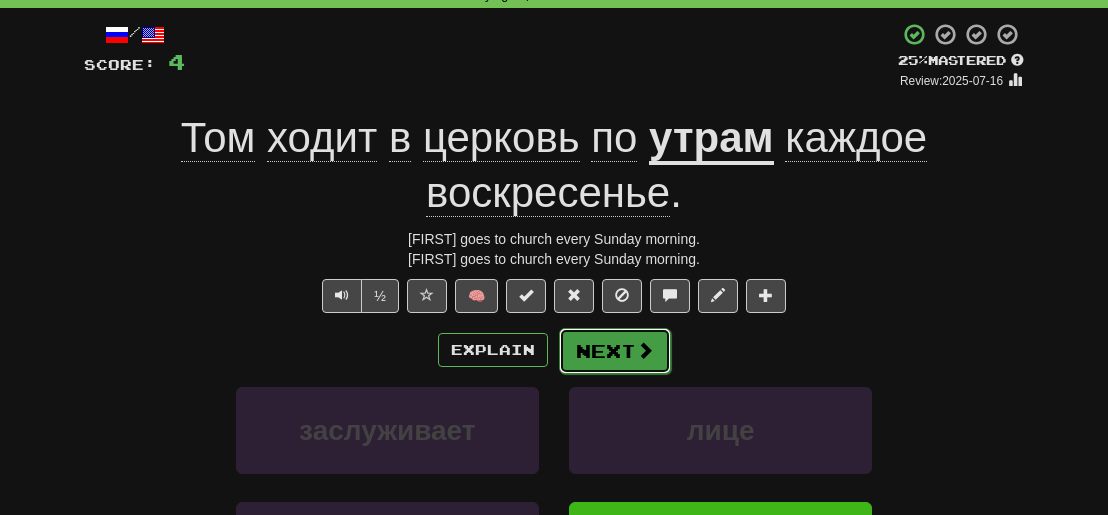 click on "Next" at bounding box center (615, 351) 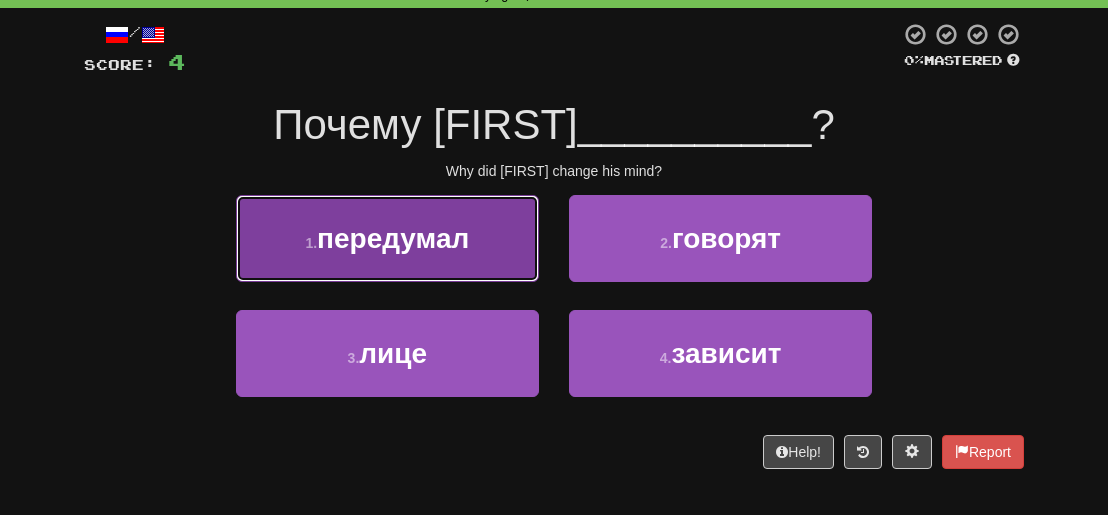 click on "передумал" at bounding box center [393, 238] 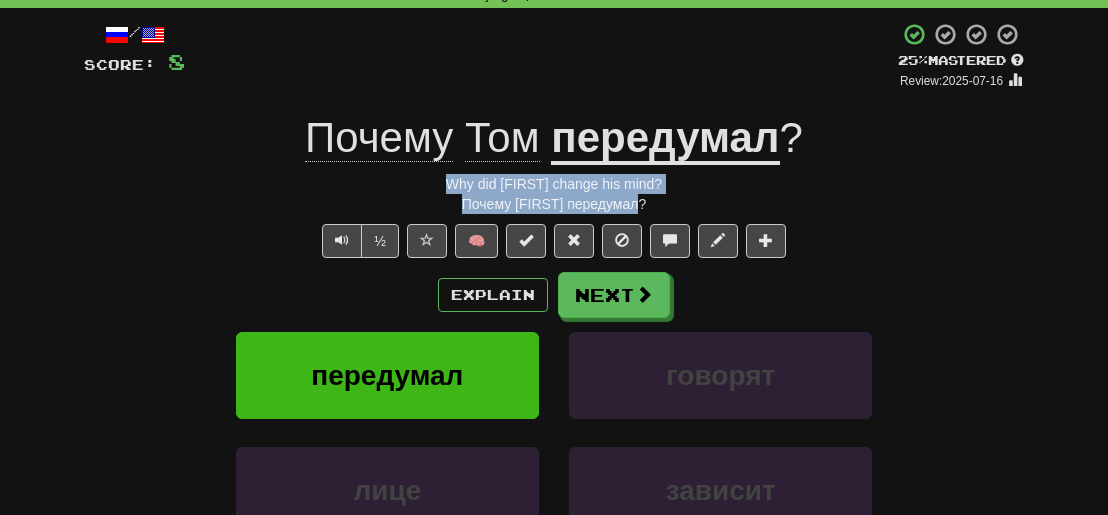 drag, startPoint x: 646, startPoint y: 207, endPoint x: 434, endPoint y: 184, distance: 213.24399 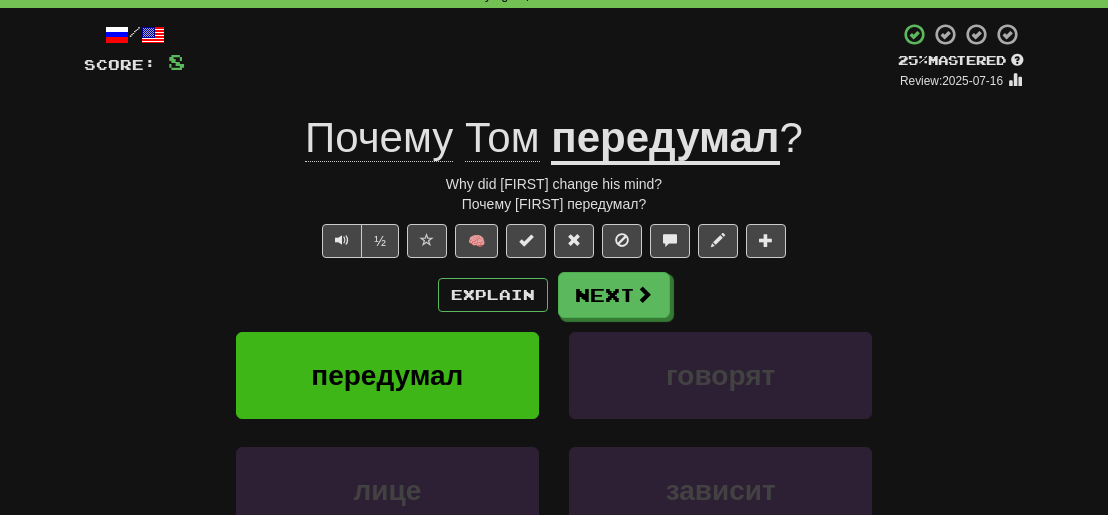click on "Correct   :   2 Incorrect   :   1 To go   :   5 Playing :  10,000 Most Common  /  Score:   8 + 4 25 %  Mastered Review:  2025-07-16 Почему   [FIRST]   передумал ? Why did [FIRST] change his mind? Почему́ [FIRST] переду́мал? ½ 🧠 Explain Next передумал говорят лице зависит Learn more: передумал говорят лице зависит  Help!  Report Sentence Source" at bounding box center (554, 324) 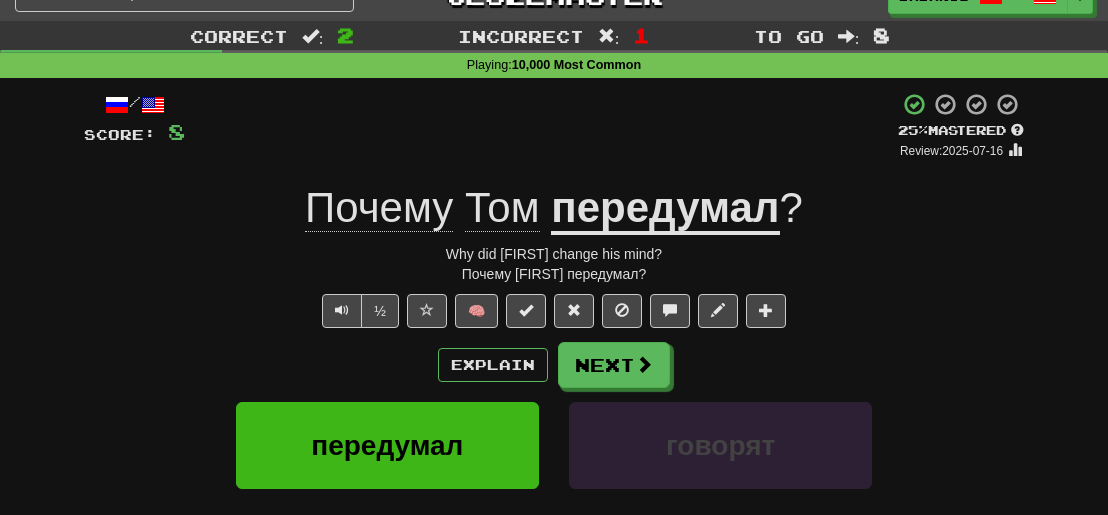 scroll, scrollTop: 0, scrollLeft: 0, axis: both 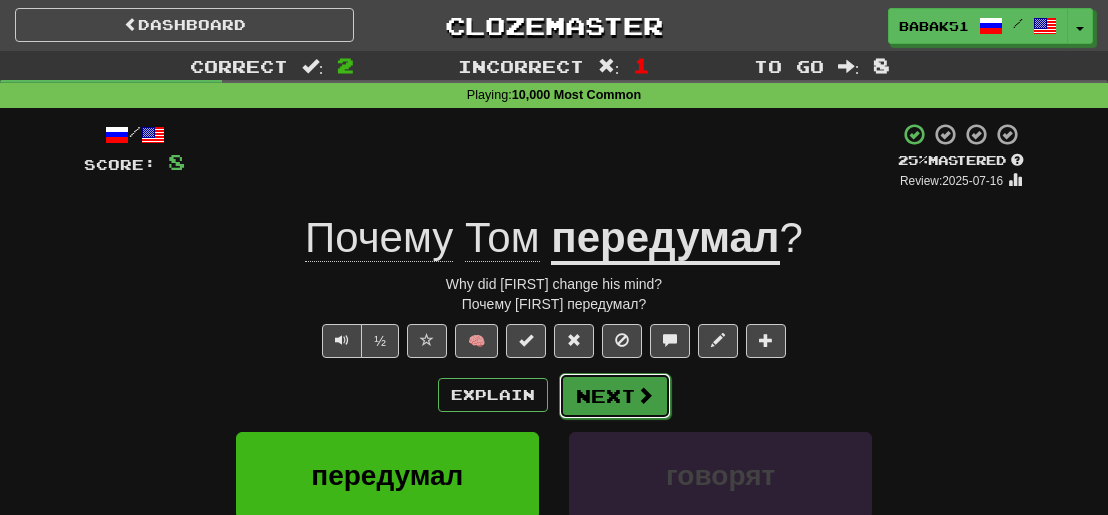 click on "Next" at bounding box center [615, 396] 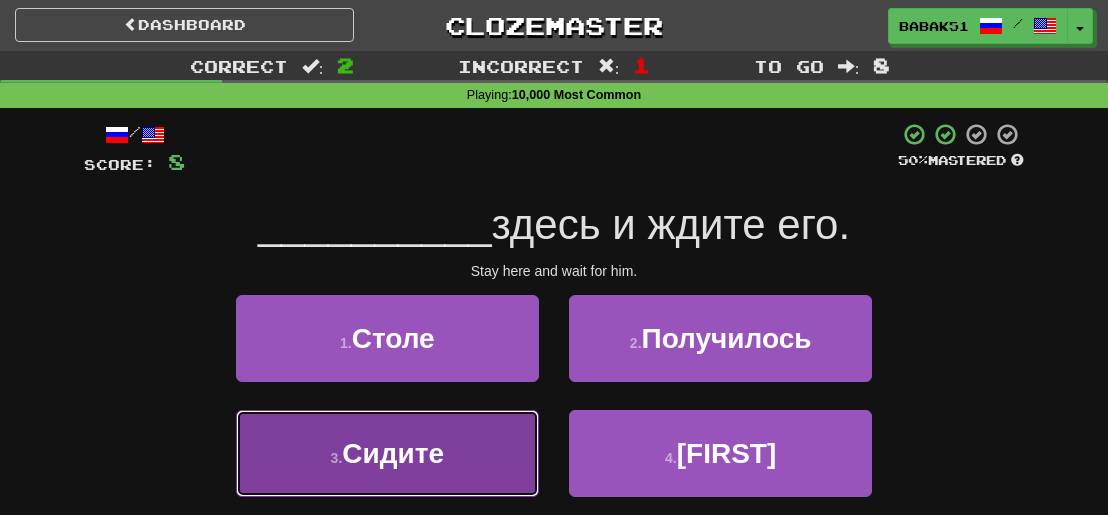 click on "Сидите" at bounding box center (393, 453) 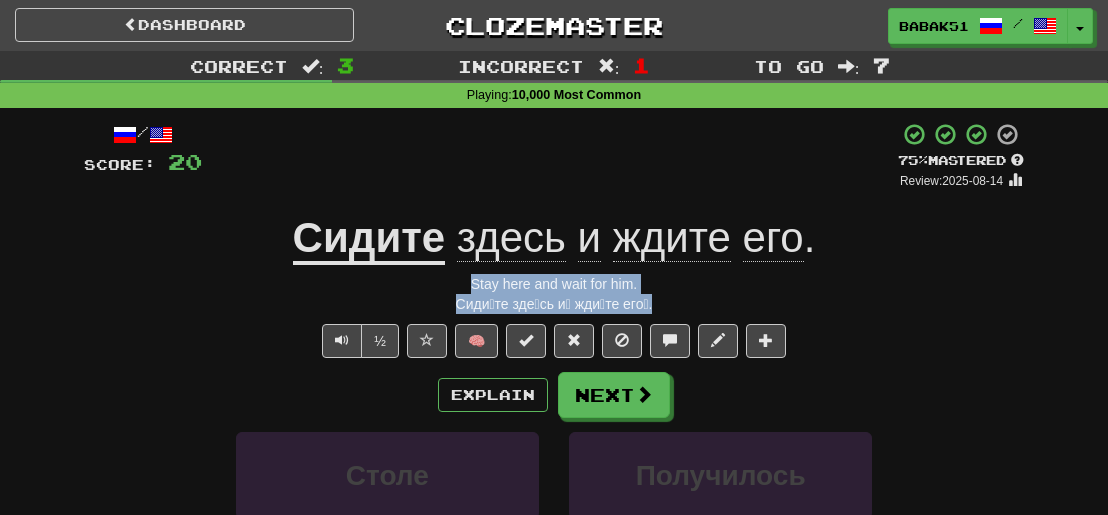 drag, startPoint x: 659, startPoint y: 300, endPoint x: 453, endPoint y: 269, distance: 208.31947 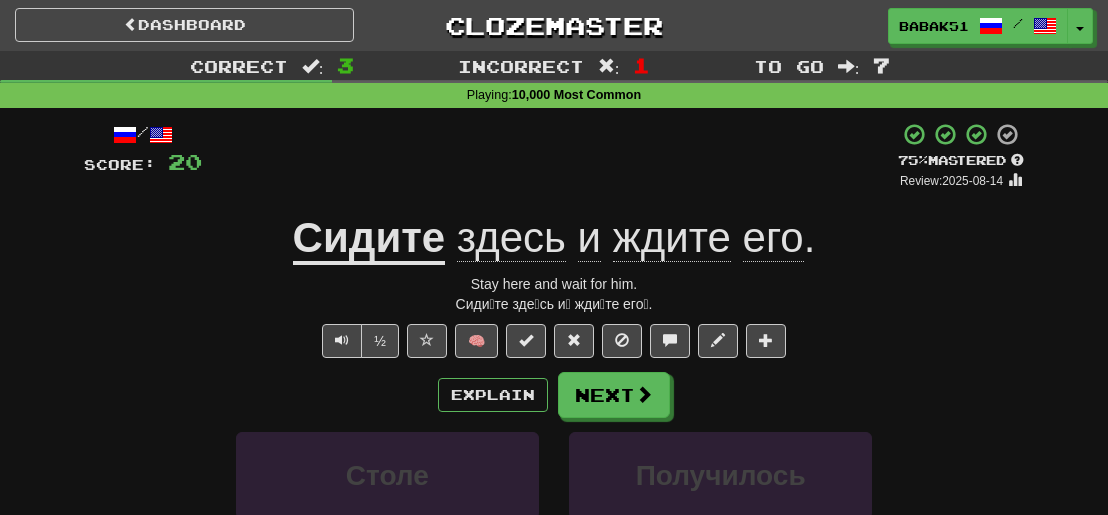click on "Explain Next" at bounding box center (554, 395) 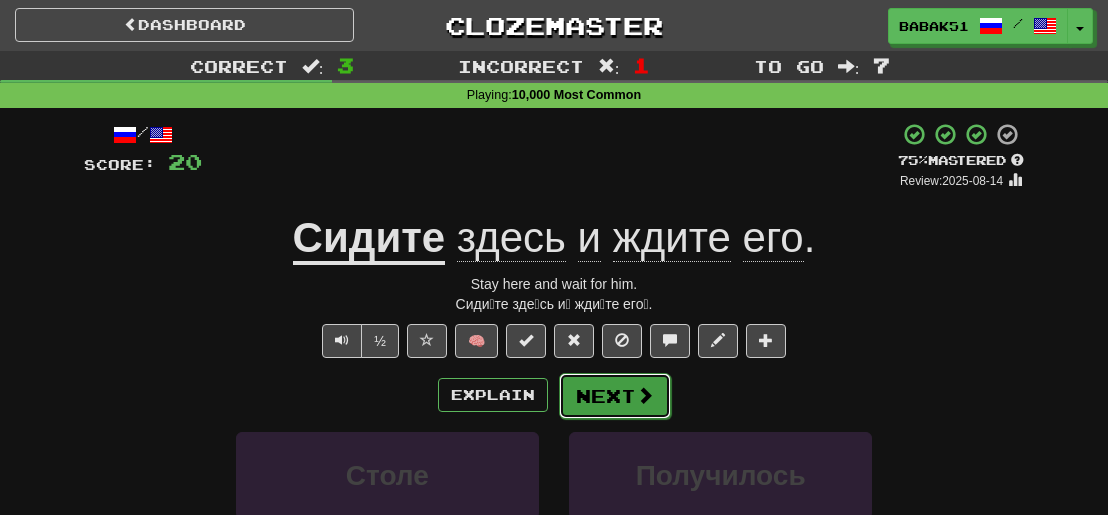 click at bounding box center (645, 395) 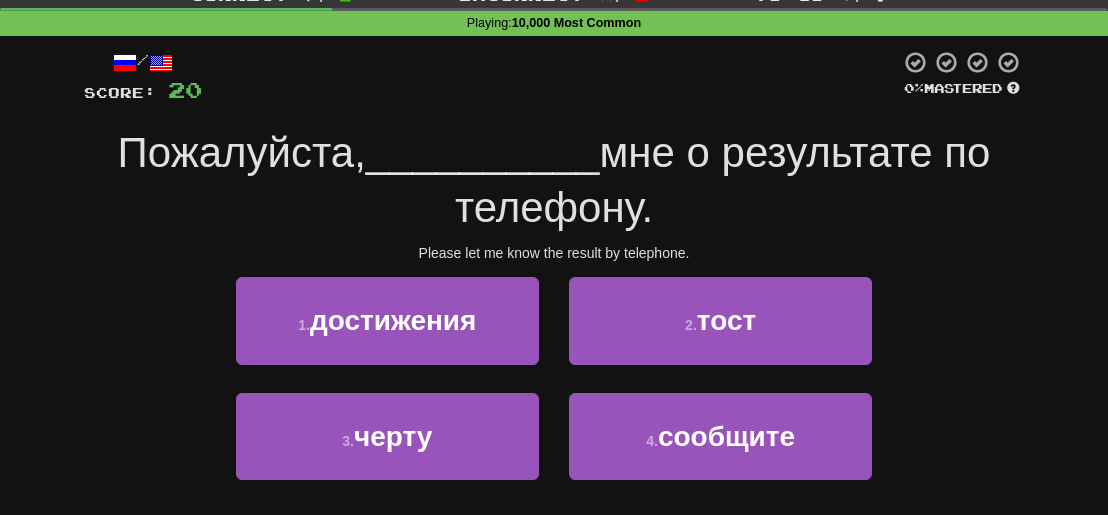 scroll, scrollTop: 100, scrollLeft: 0, axis: vertical 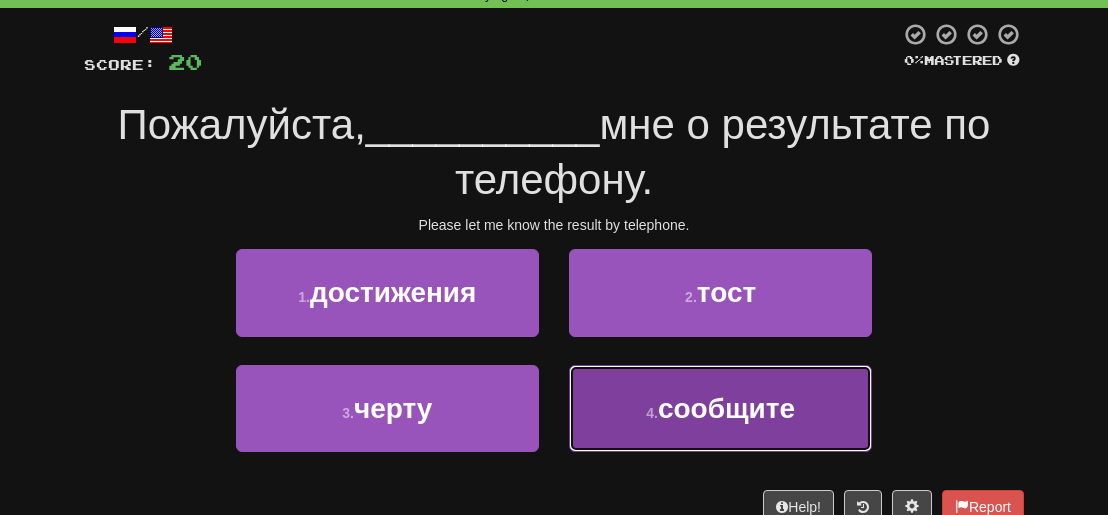 click on "сообщите" at bounding box center (726, 408) 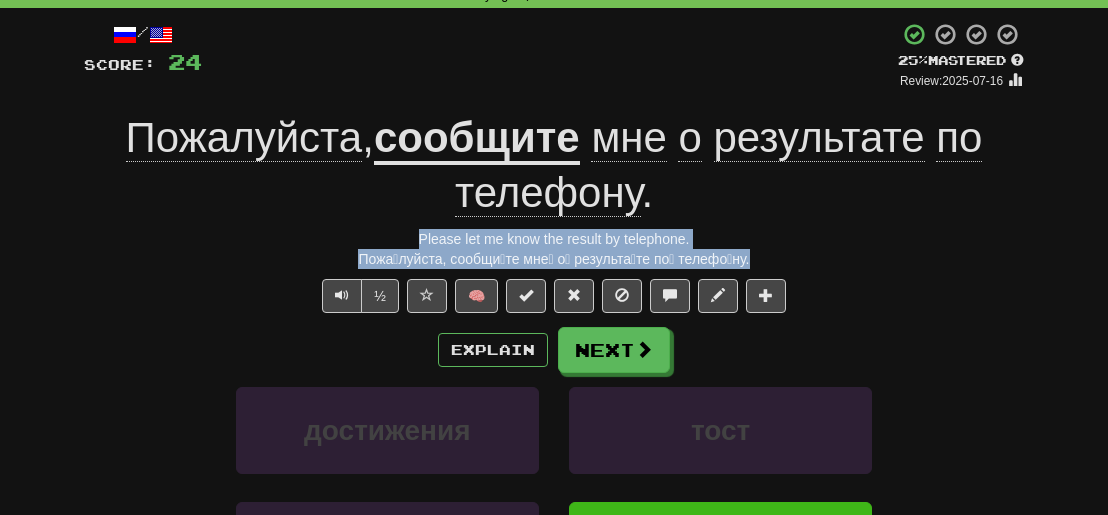 drag, startPoint x: 753, startPoint y: 257, endPoint x: 369, endPoint y: 233, distance: 384.74927 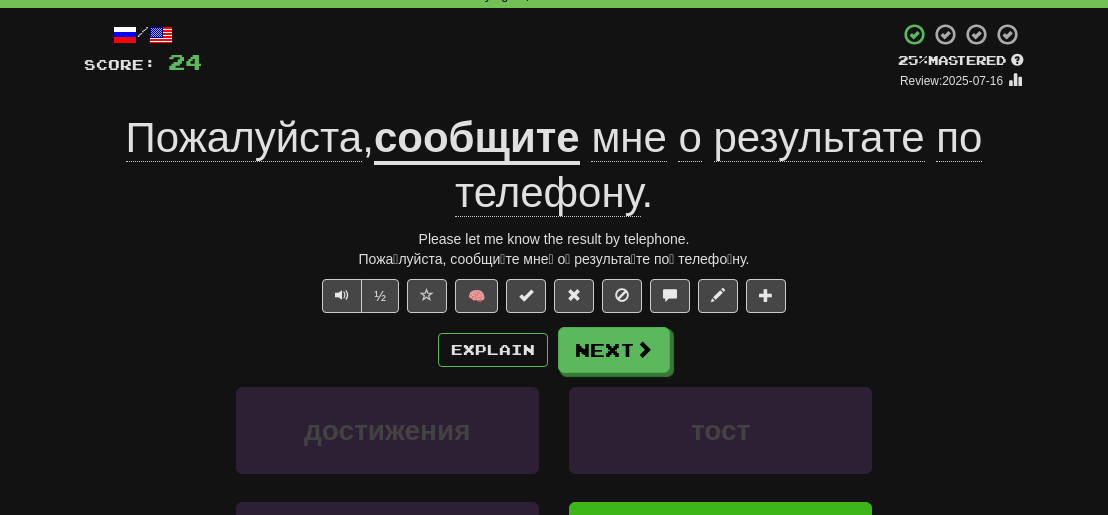 click on "/  Score:   24 + 4 25 %  Mastered Review:  2025-07-16 Пожалуйста ,  сообщите   мне   о   результате   по   телефону . Please let me know the result by telephone. Пожа́луйста, сообщи́те мне́ о́ результа́те по́ телефо́ну. ½ 🧠 Explain Next достижения тост черту сообщите Learn more: достижения тост черту сообщите  Help!  Report Sentence Source" at bounding box center [554, 372] 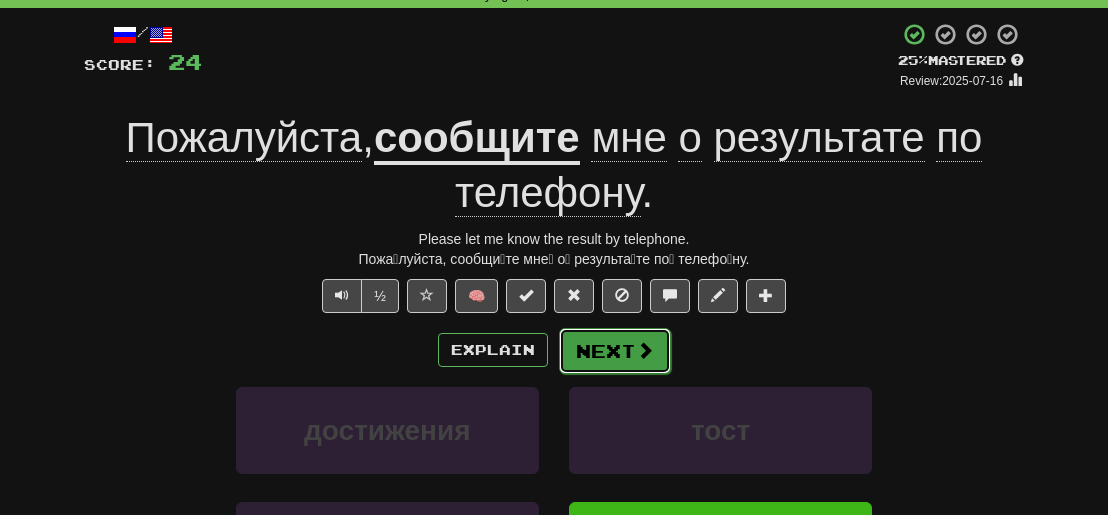 click on "Next" at bounding box center [615, 351] 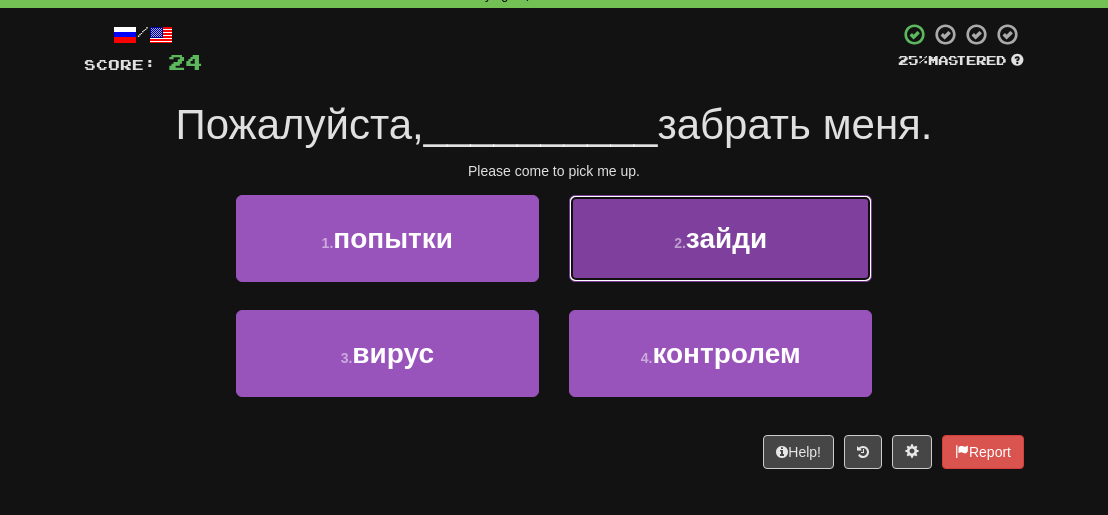 click on "2 .  зайди" at bounding box center [720, 238] 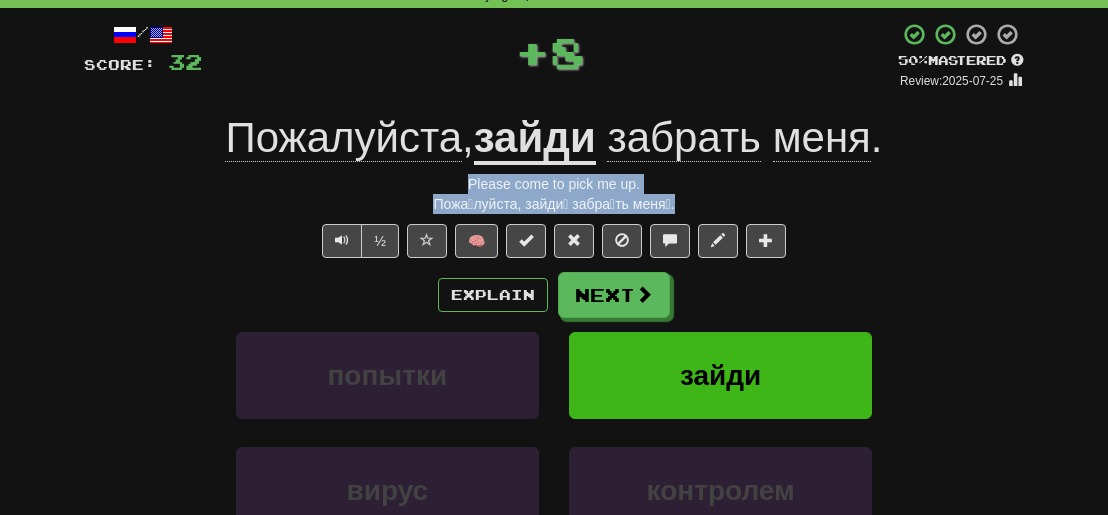 drag, startPoint x: 666, startPoint y: 201, endPoint x: 449, endPoint y: 172, distance: 218.92921 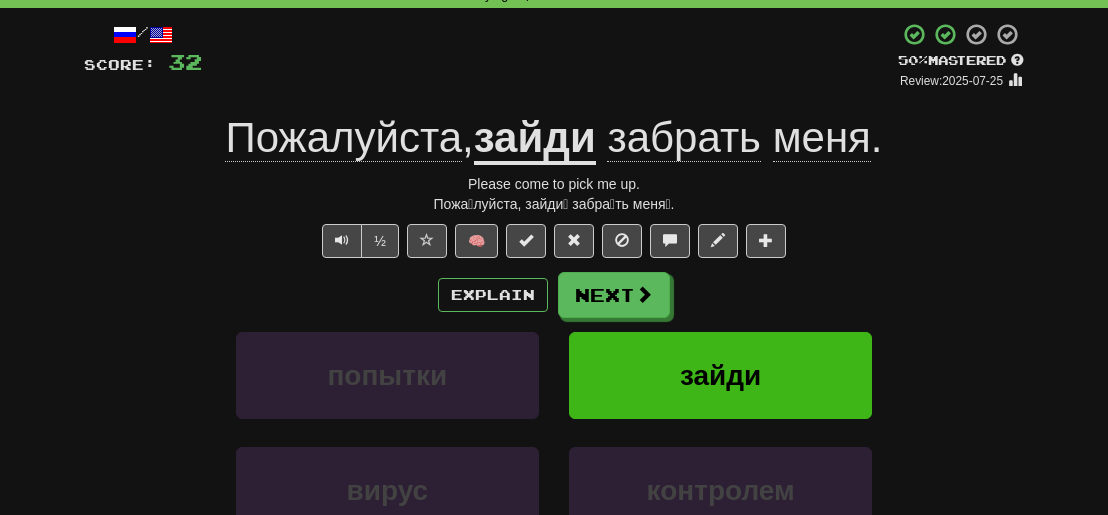 click on "/  Score:   32 + 8 50 %  Mastered Review:  2025-07-25 Пожалуйста ,  зайди   забрать   меня . Please come to pick me up. Пожа́луйста, зайди́ забра́ть меня́. ½ 🧠 Explain Next попытки зайди вирус контролем Learn more: попытки зайди вирус контролем  Help!  Report Sentence Source" at bounding box center (554, 352) 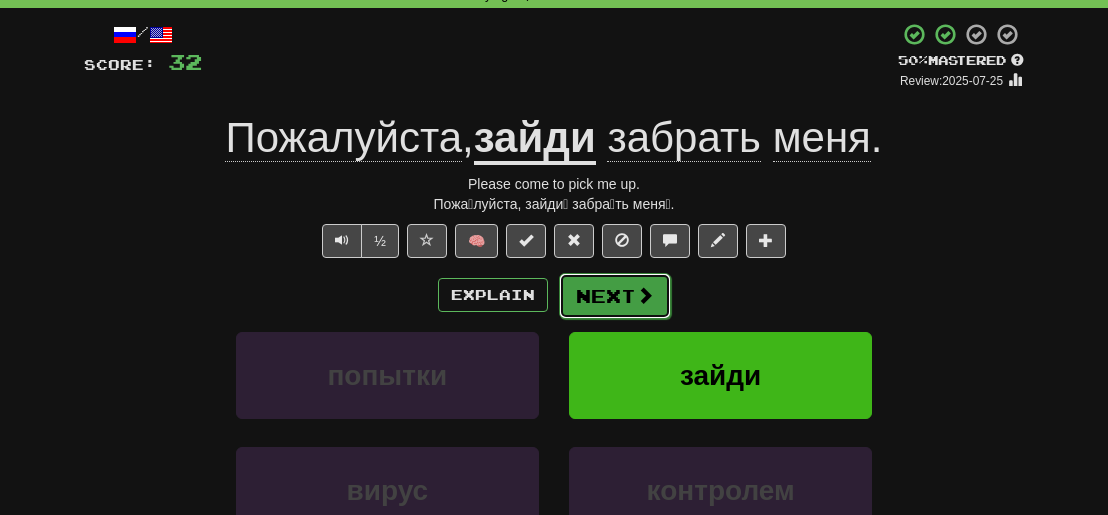 click on "Next" at bounding box center [615, 296] 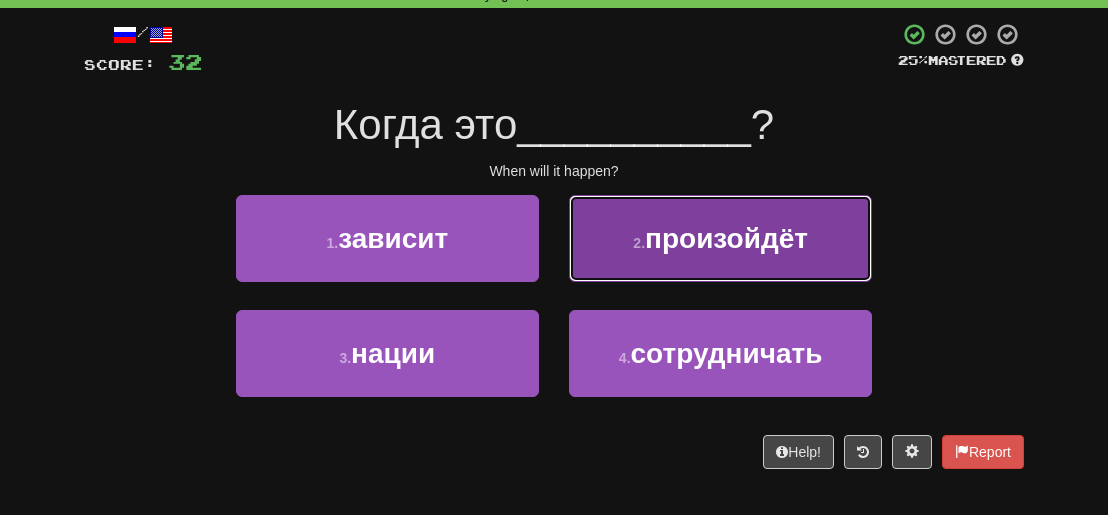 click on "произойдёт" at bounding box center [726, 238] 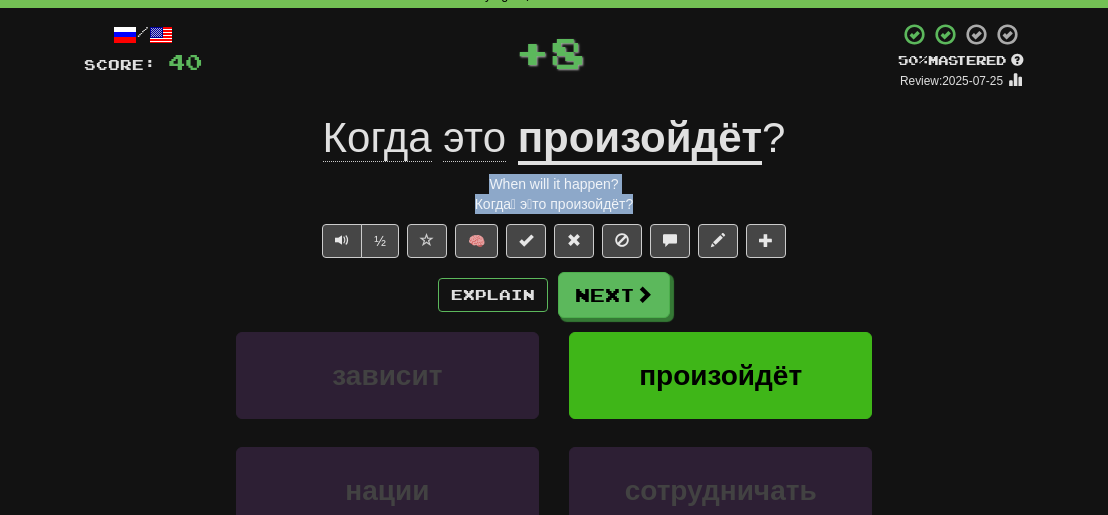 drag, startPoint x: 642, startPoint y: 199, endPoint x: 416, endPoint y: 187, distance: 226.31836 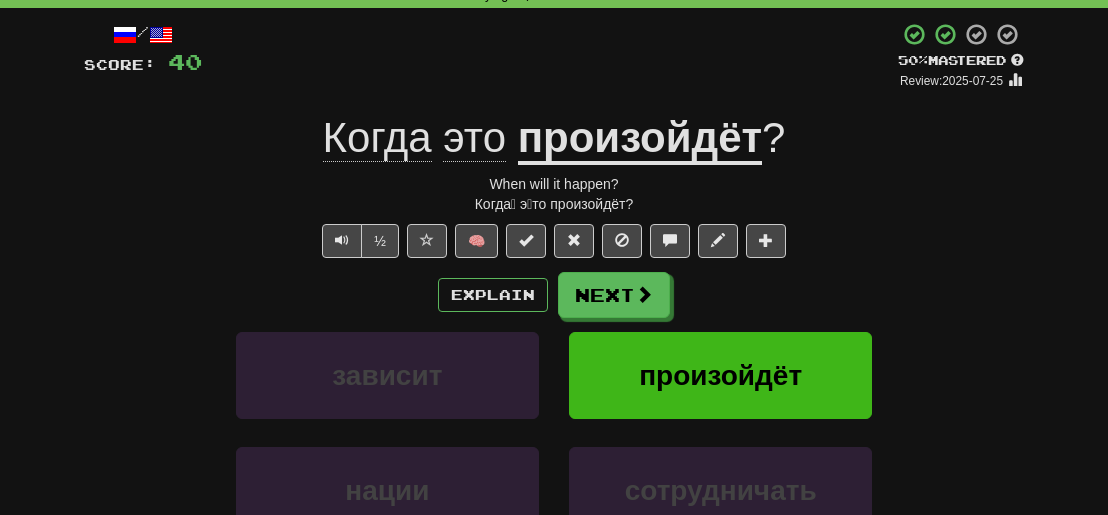 click on "Explain Next" at bounding box center (554, 295) 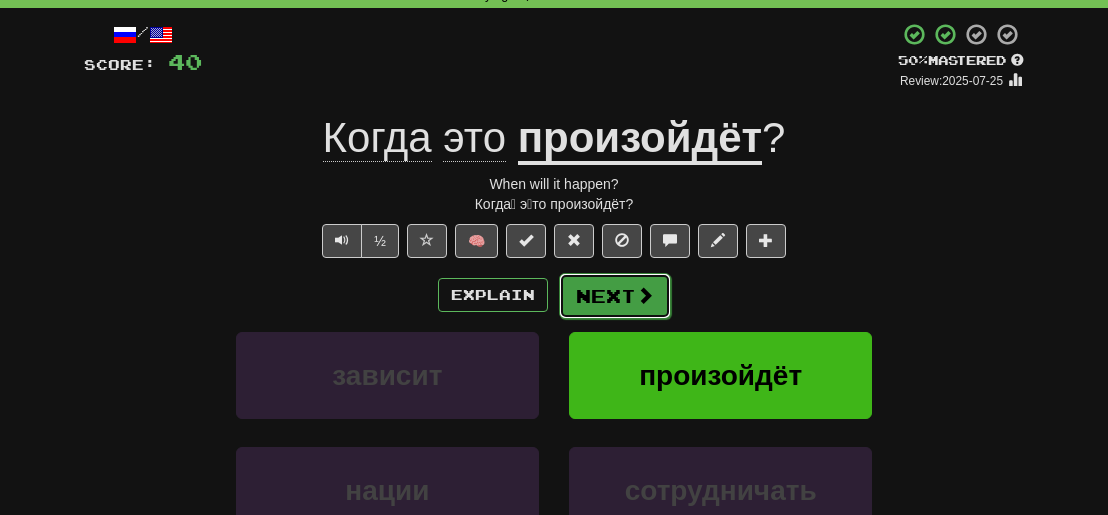 click at bounding box center [645, 295] 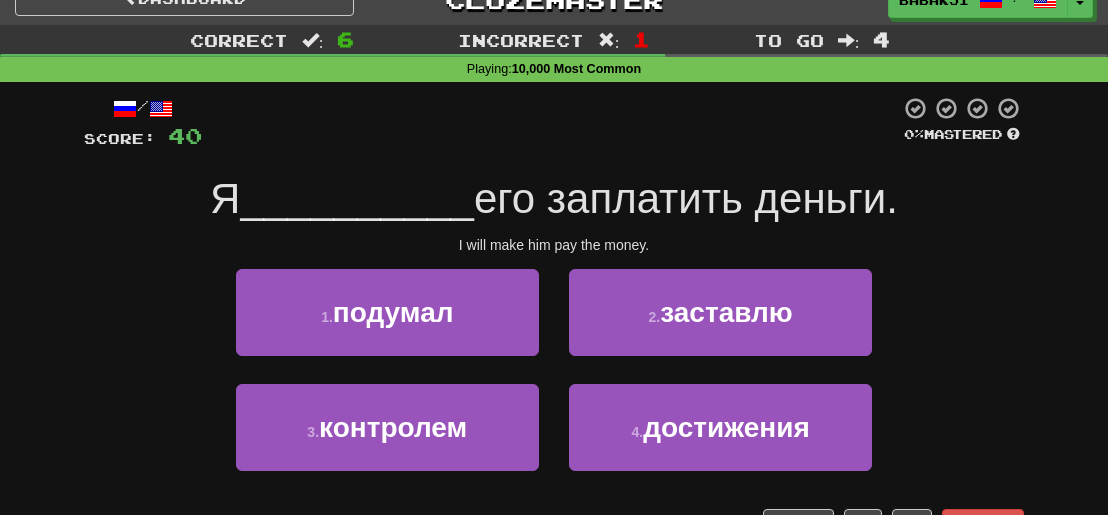 scroll, scrollTop: 0, scrollLeft: 0, axis: both 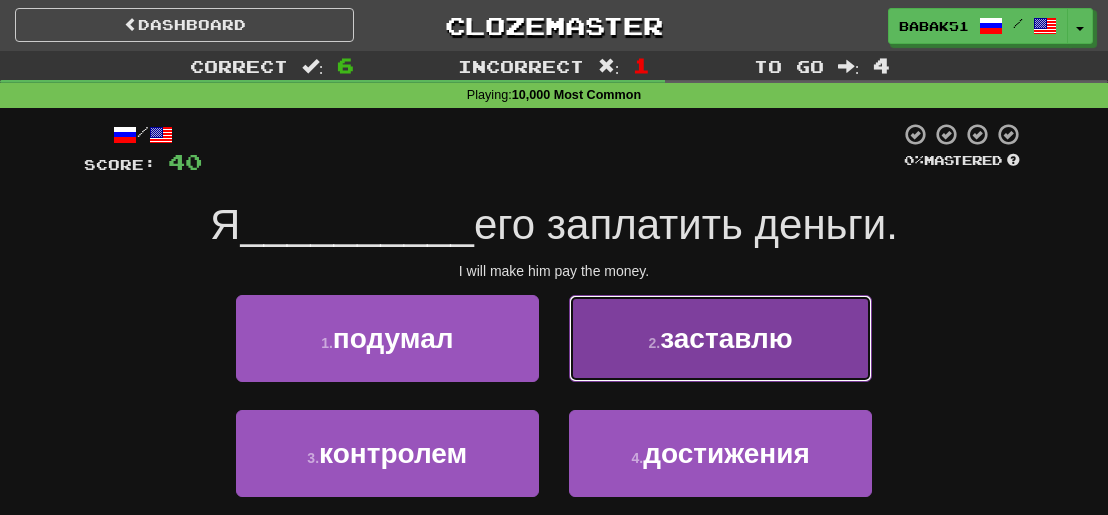 click on "заставлю" at bounding box center [726, 338] 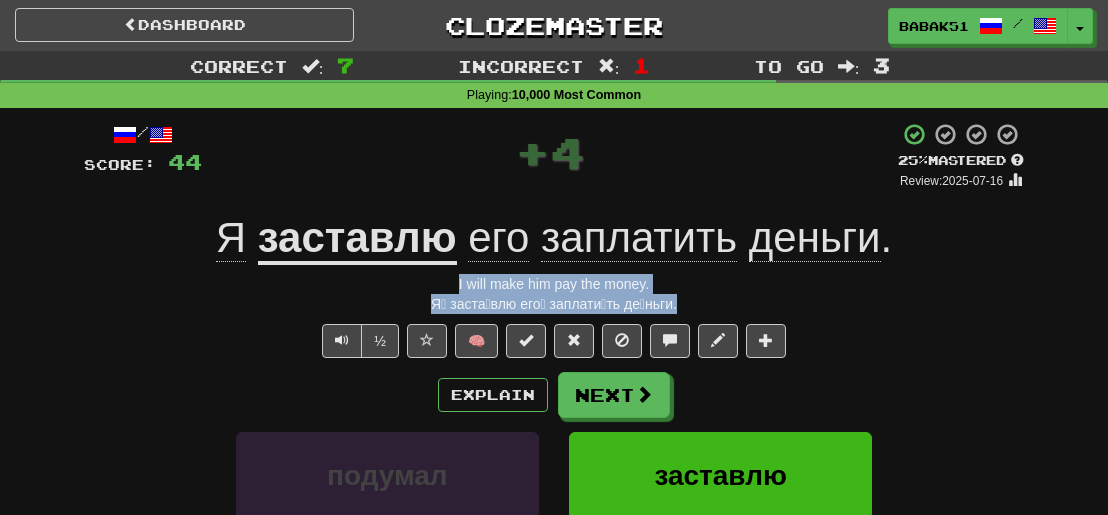 drag, startPoint x: 670, startPoint y: 306, endPoint x: 431, endPoint y: 284, distance: 240.01042 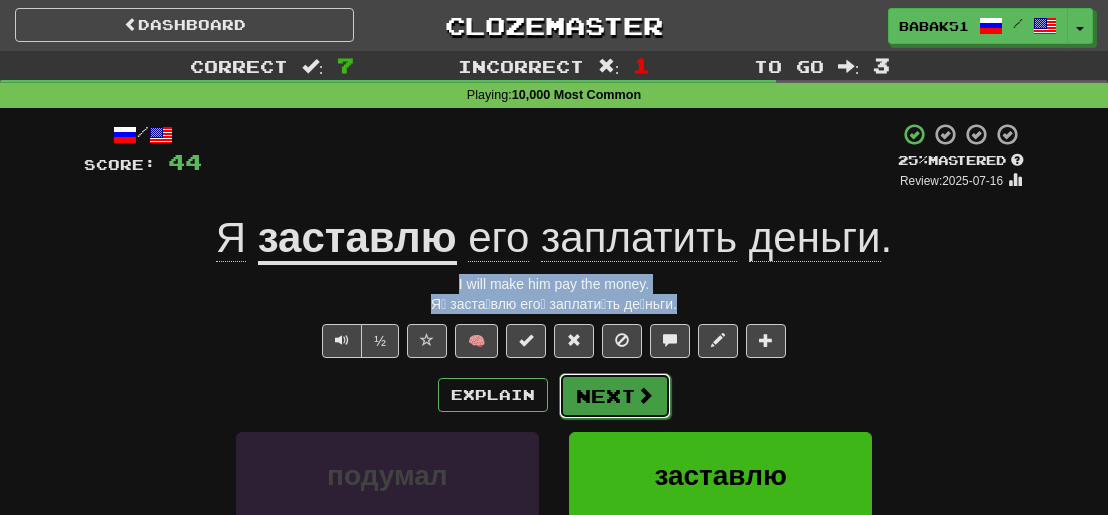 click on "Next" at bounding box center (615, 396) 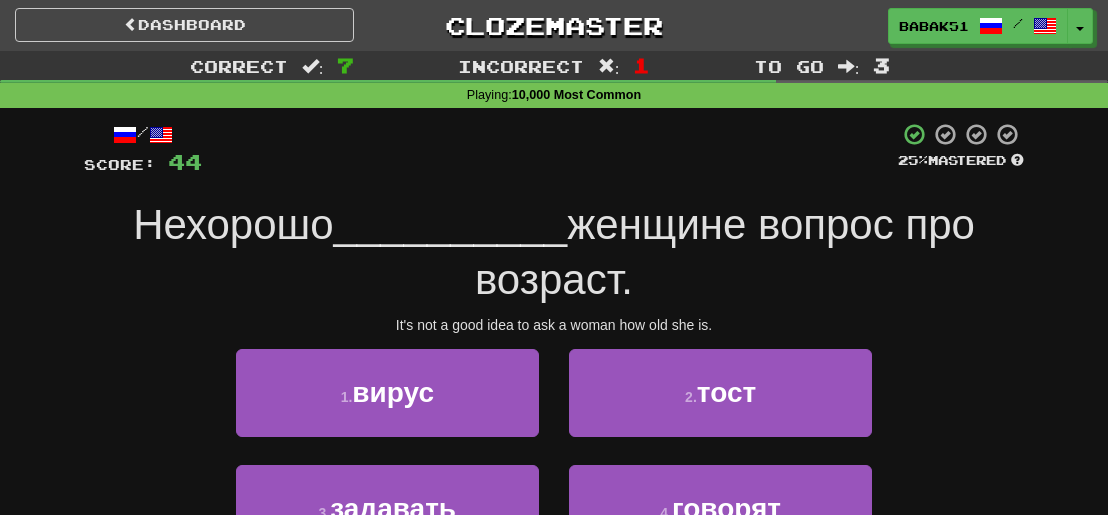 click on "Нехорошо  __________  [GENDER] вопрос про возраст." at bounding box center (554, 252) 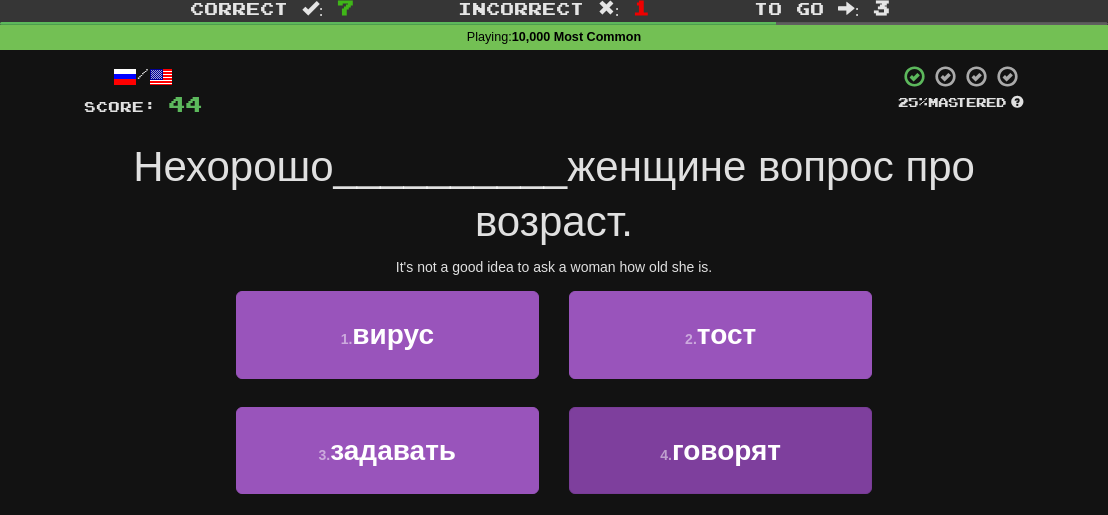 scroll, scrollTop: 100, scrollLeft: 0, axis: vertical 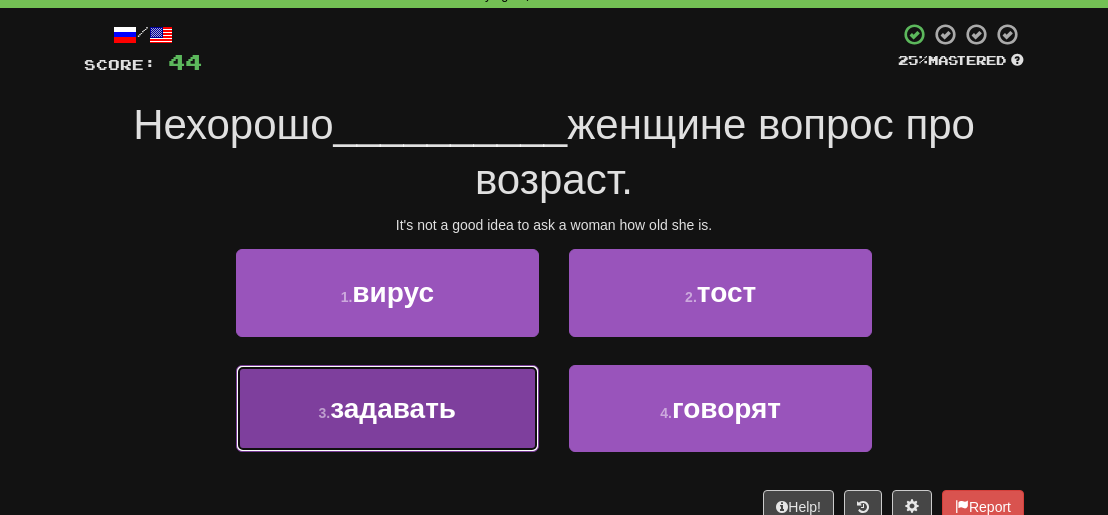 click on "задавать" at bounding box center (393, 408) 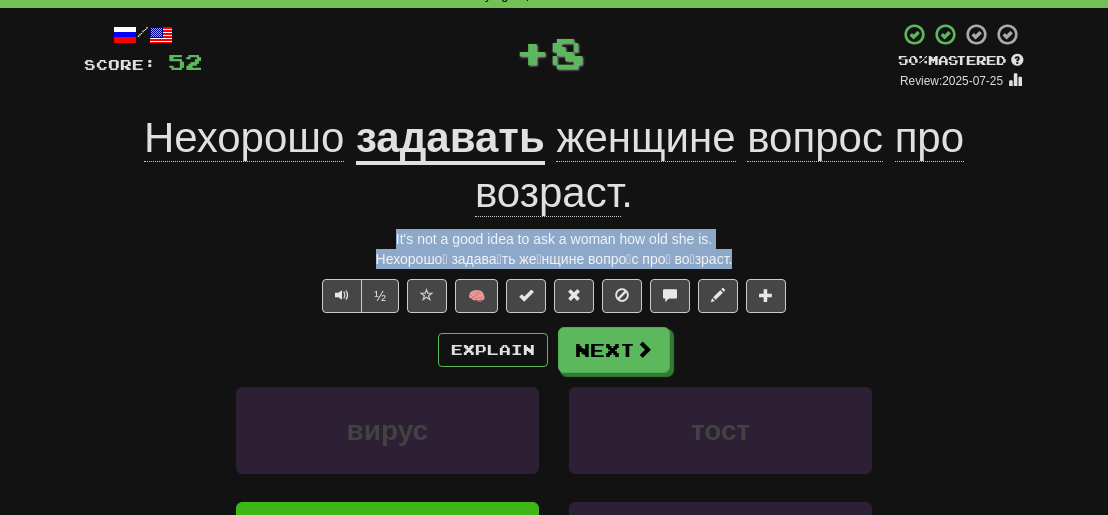 drag, startPoint x: 736, startPoint y: 249, endPoint x: 394, endPoint y: 241, distance: 342.09357 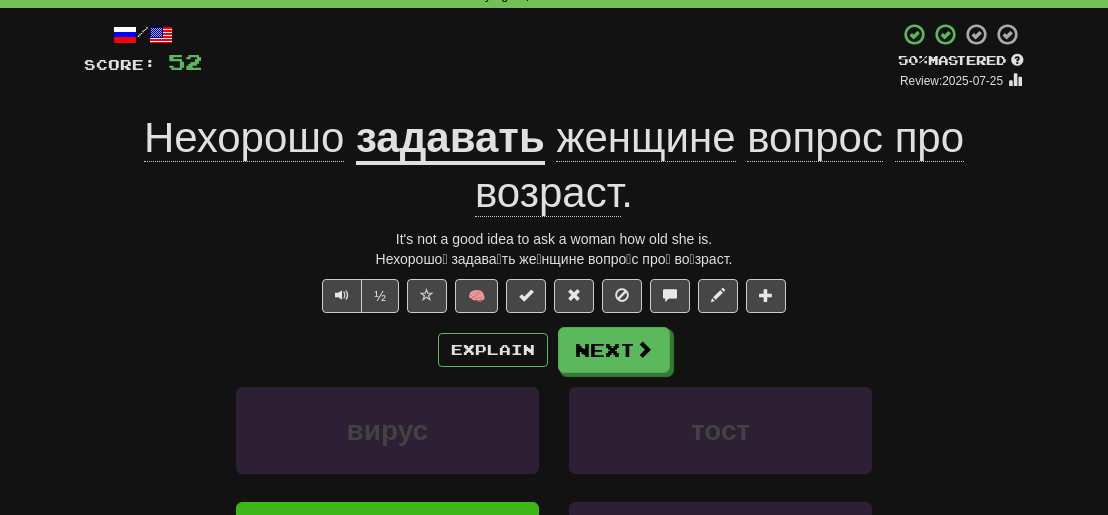 click on "/  Score:   52 + 8 50 %  Mastered Review:  2025-07-25 Нехорошо   задавать   женщине   вопрос   про   возраст . It's not a good idea to ask a woman how old she is. Нехорошо́ задава́ть же́нщине вопро́с про́ во́зраст. ½ 🧠 Explain Next вирус тост задавать говорят Learn more: вирус тост задавать говорят  Help!  Report Sentence Source" at bounding box center (554, 372) 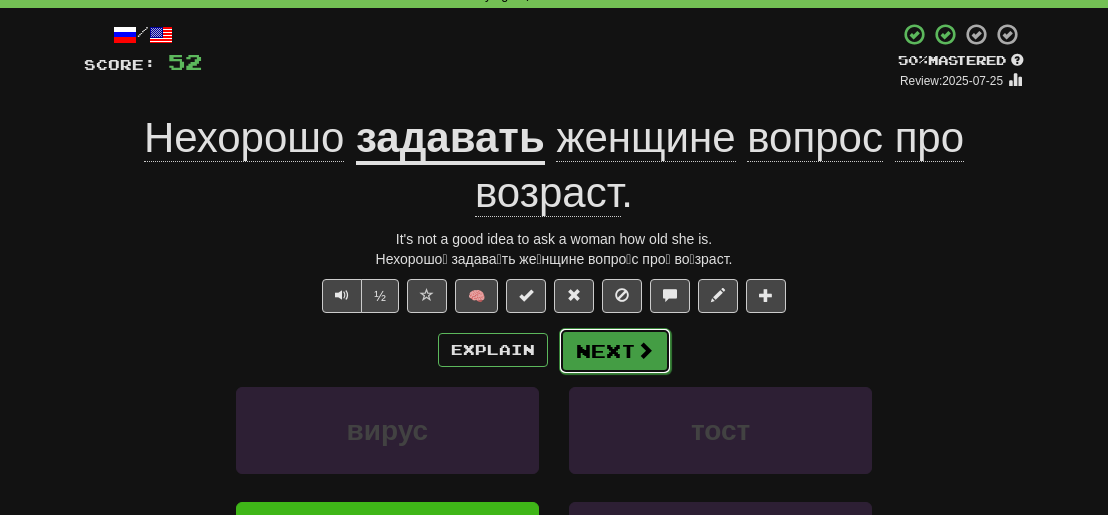 click on "Next" at bounding box center [615, 351] 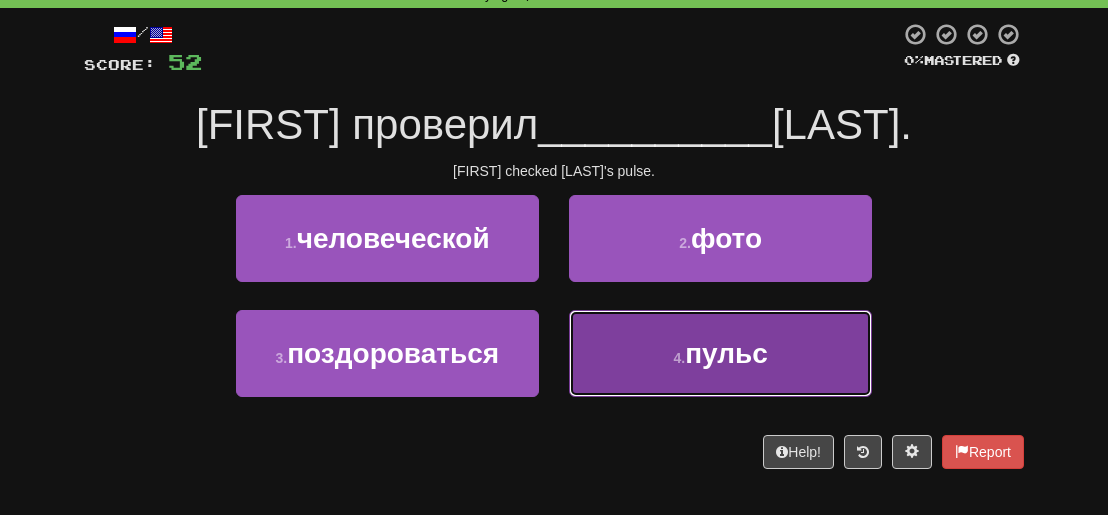 click on "4 .  пульс" at bounding box center [720, 353] 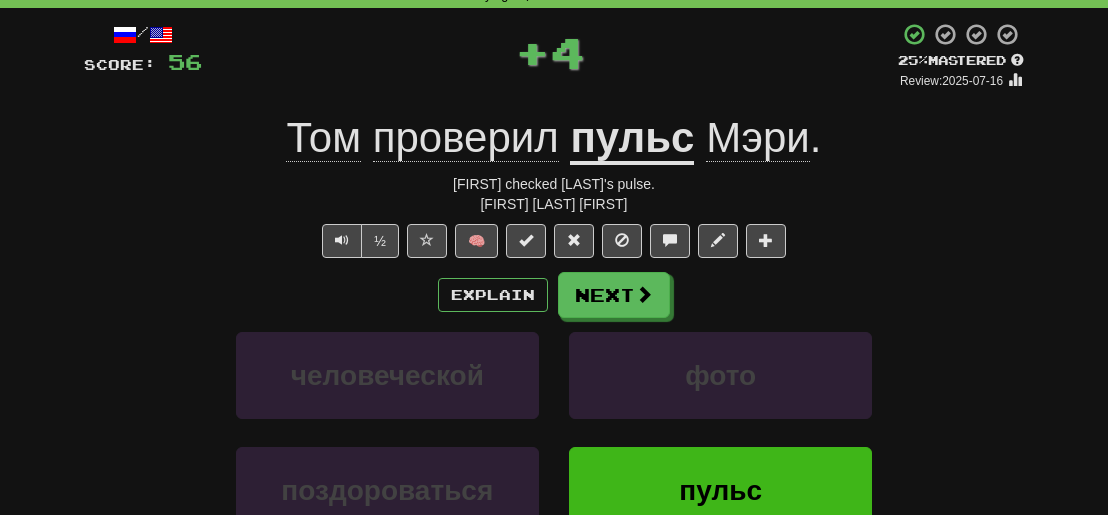 drag, startPoint x: 663, startPoint y: 198, endPoint x: 440, endPoint y: 174, distance: 224.28777 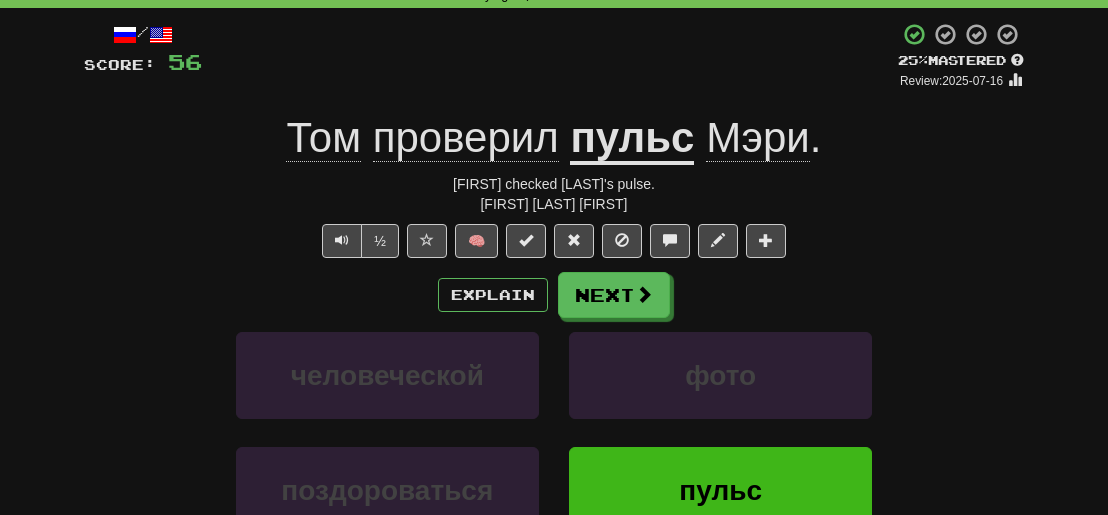 click on "Explain Next человеческой фото поздороваться пульс Learn more: человеческой фото поздороваться пульс" at bounding box center [554, 432] 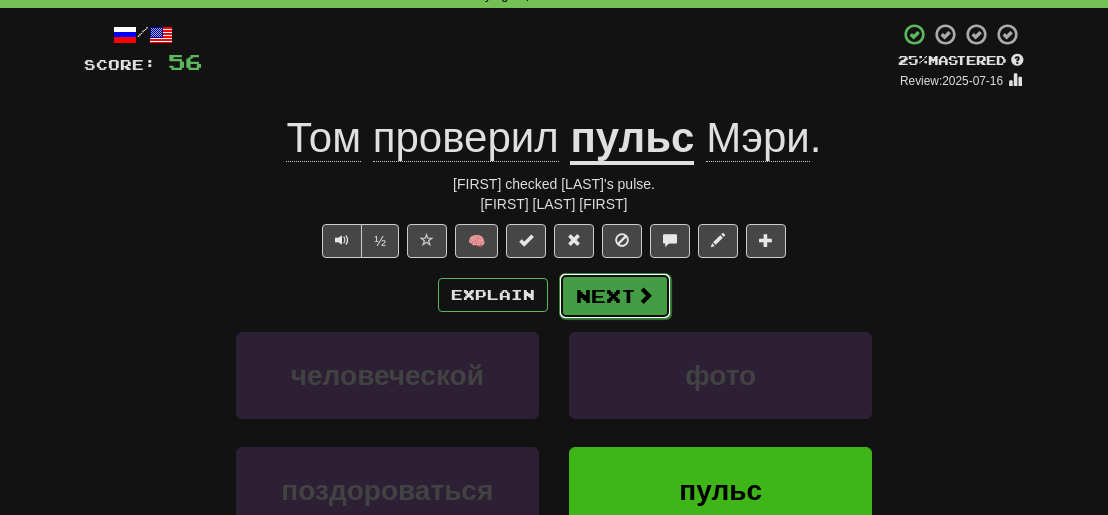 click on "Next" at bounding box center (615, 296) 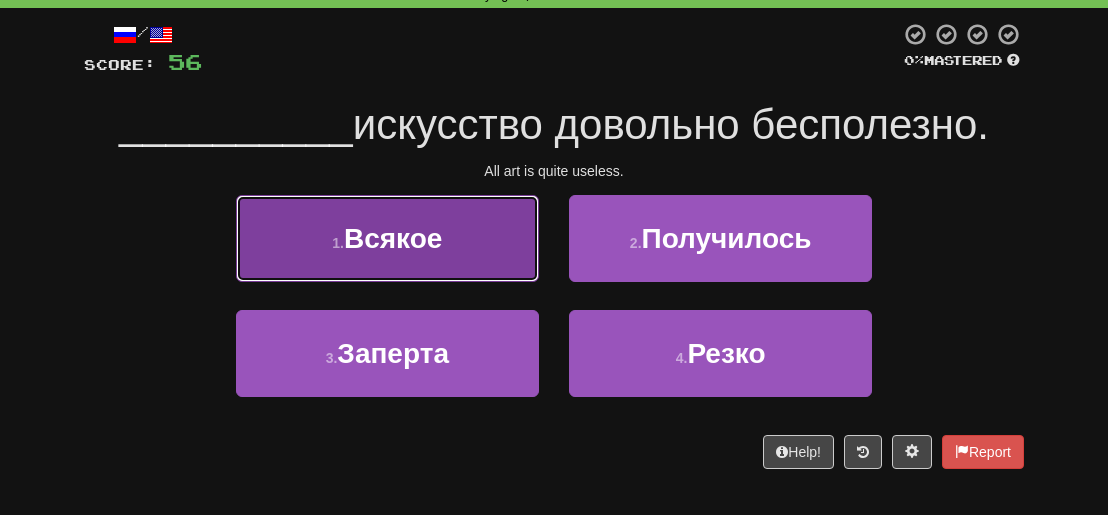 click on "Всякое" at bounding box center (393, 238) 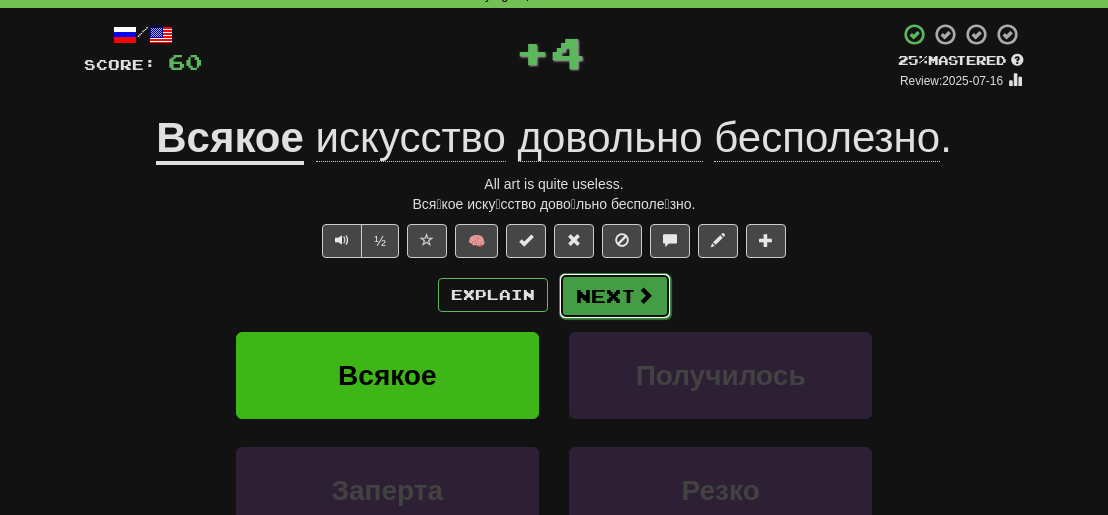 click on "Next" at bounding box center (615, 296) 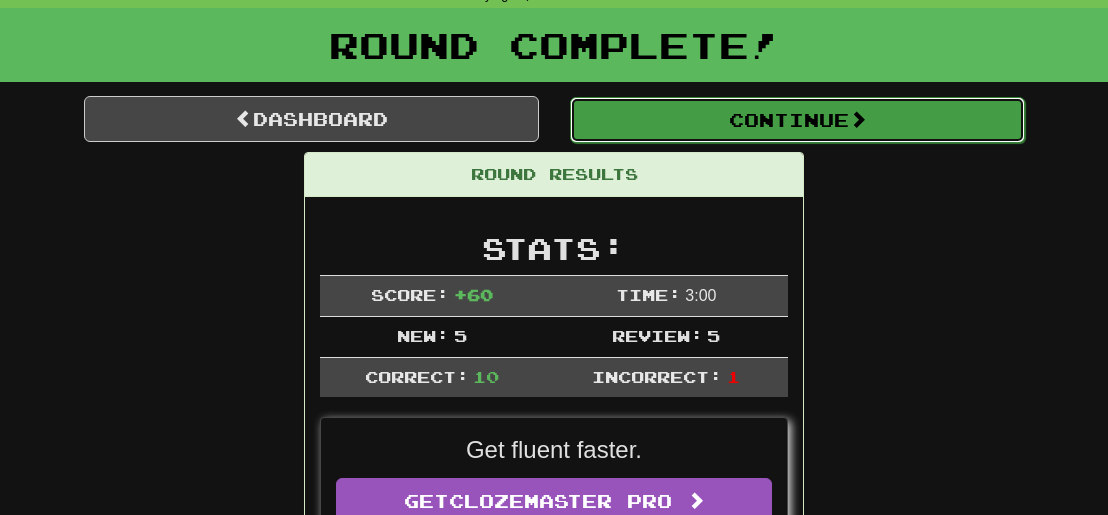 click on "Continue" at bounding box center [797, 120] 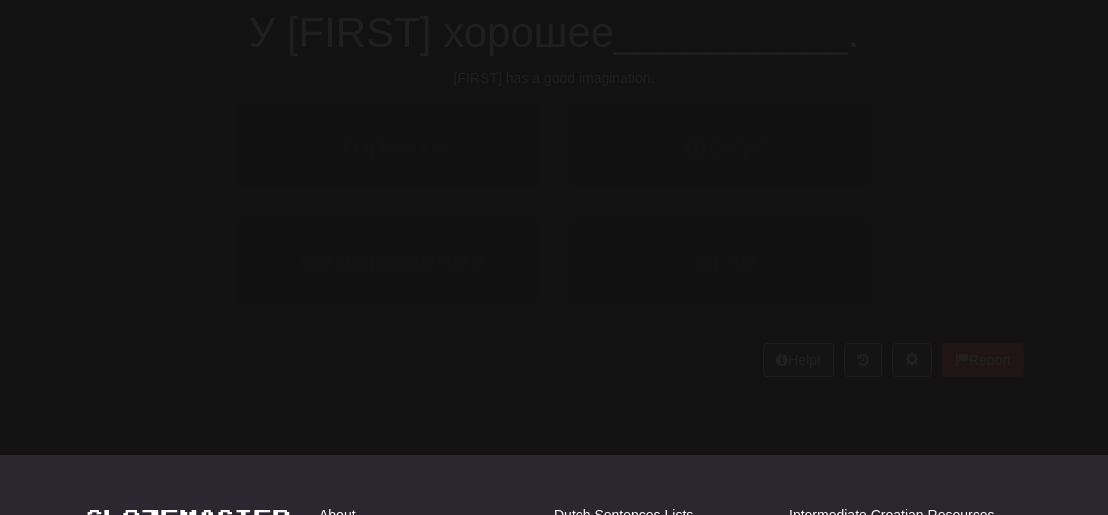 scroll, scrollTop: 100, scrollLeft: 0, axis: vertical 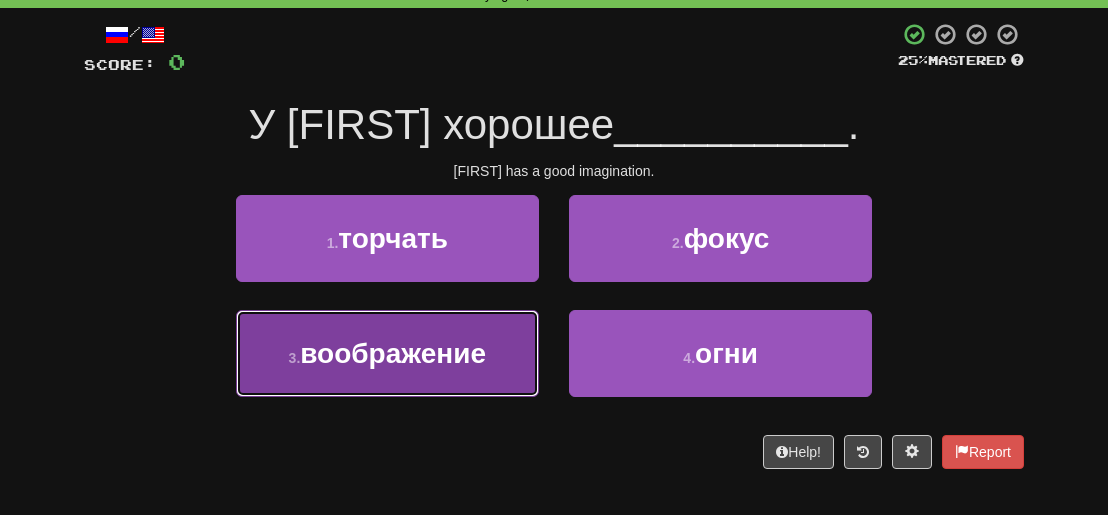 click on "воображение" at bounding box center [393, 353] 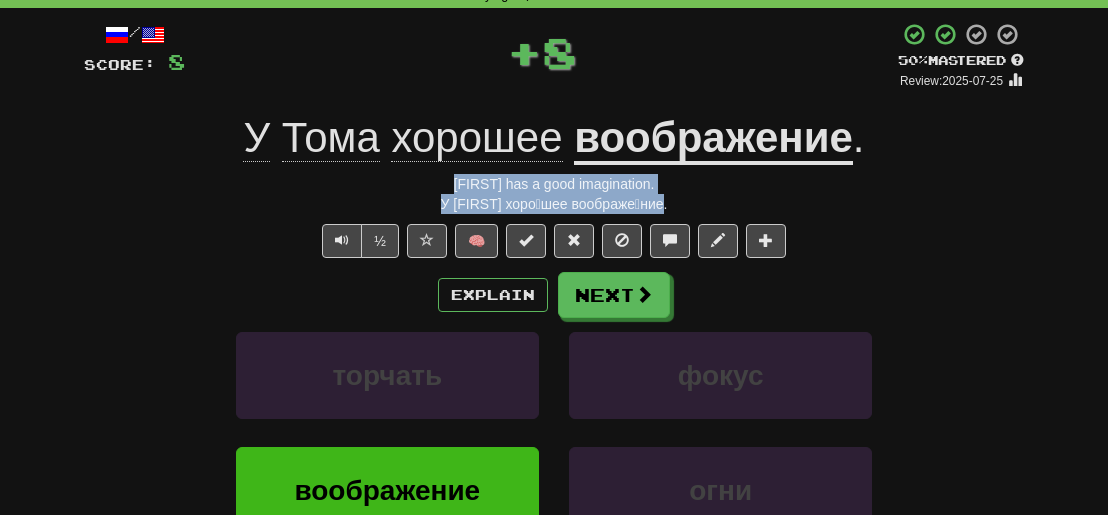 drag, startPoint x: 662, startPoint y: 211, endPoint x: 413, endPoint y: 183, distance: 250.56935 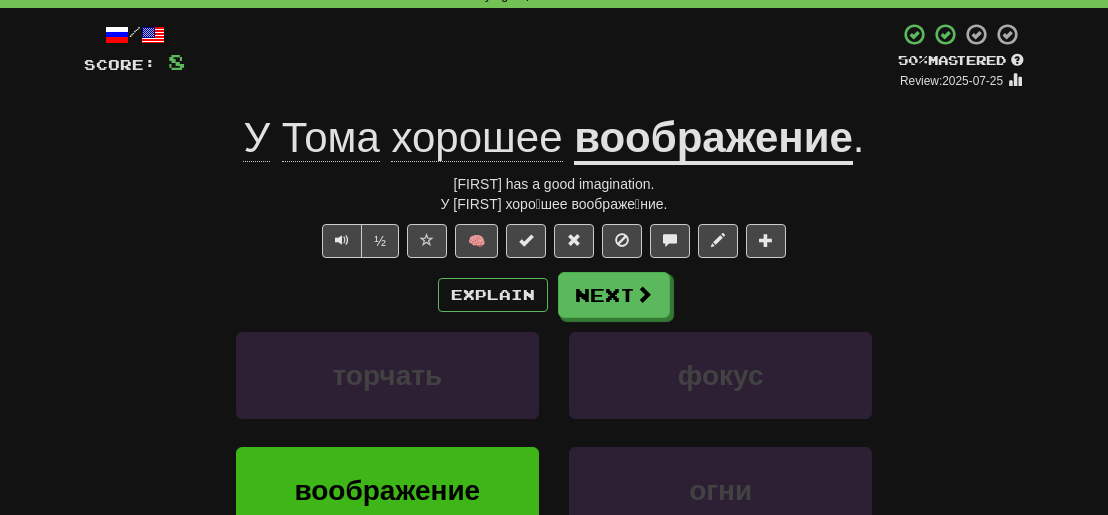 click on "Correct   :   1 Incorrect   :   0 To go   :   9 Playing :  10,000 Most Common  /  Score:   8 + 8 50 %  Mastered Review:  2025-07-25 У   [FIRST]   хорошее   воображение . [FIRST] has a good imagination. У́ То́ма хоро́шее воображе́ние. ½ 🧠 Explain Next торчать фокус воображение огни Learn more: торчать фокус воображение огни  Help!  Report Sentence Source" at bounding box center [554, 324] 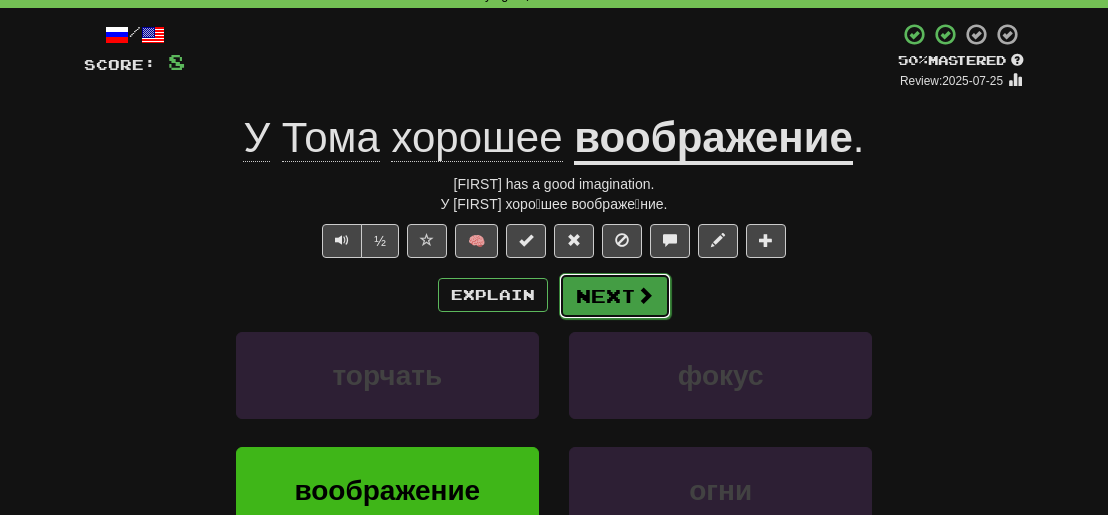 click on "Next" at bounding box center [615, 296] 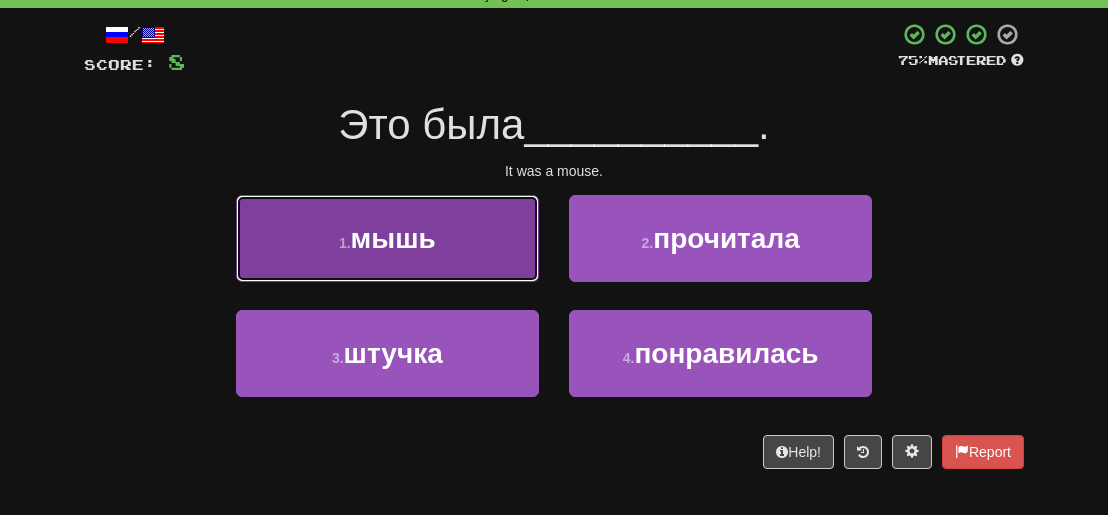 click on "1 .  мышь" at bounding box center [387, 238] 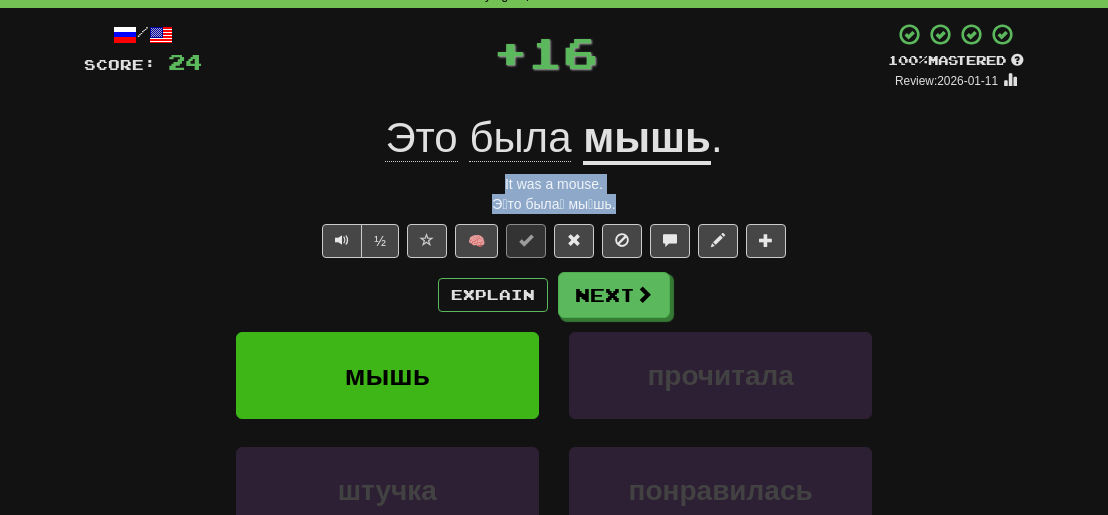 drag, startPoint x: 646, startPoint y: 199, endPoint x: 450, endPoint y: 191, distance: 196.1632 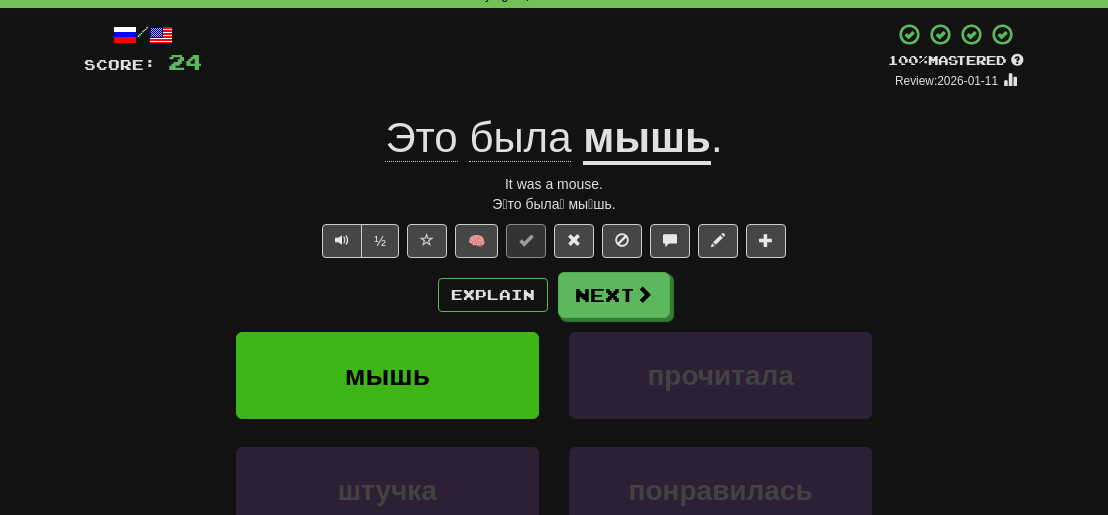 click on "Explain Next мышь прочитала штучка понравилась Learn more: мышь прочитала штучка понравилась" at bounding box center (554, 432) 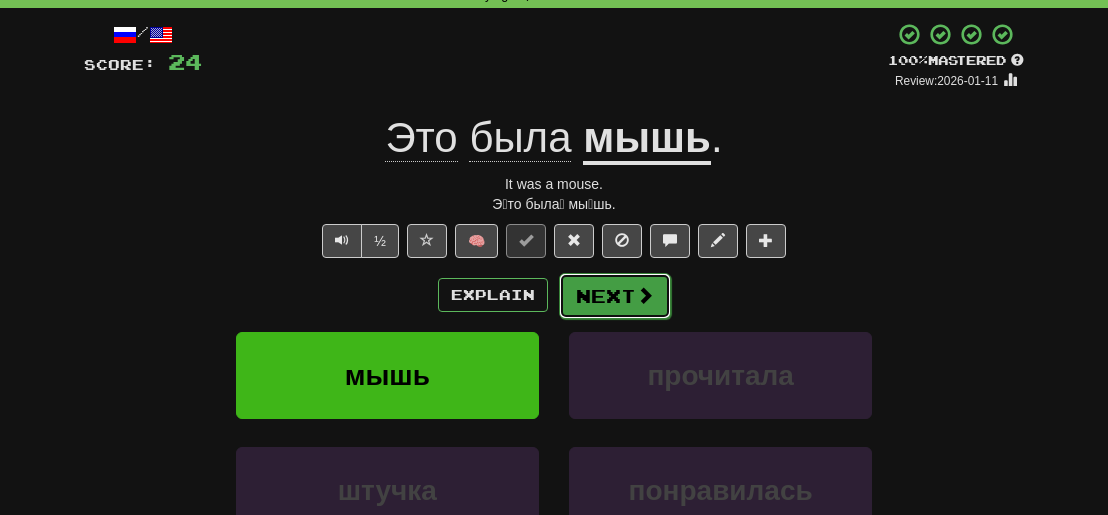 click on "Next" at bounding box center [615, 296] 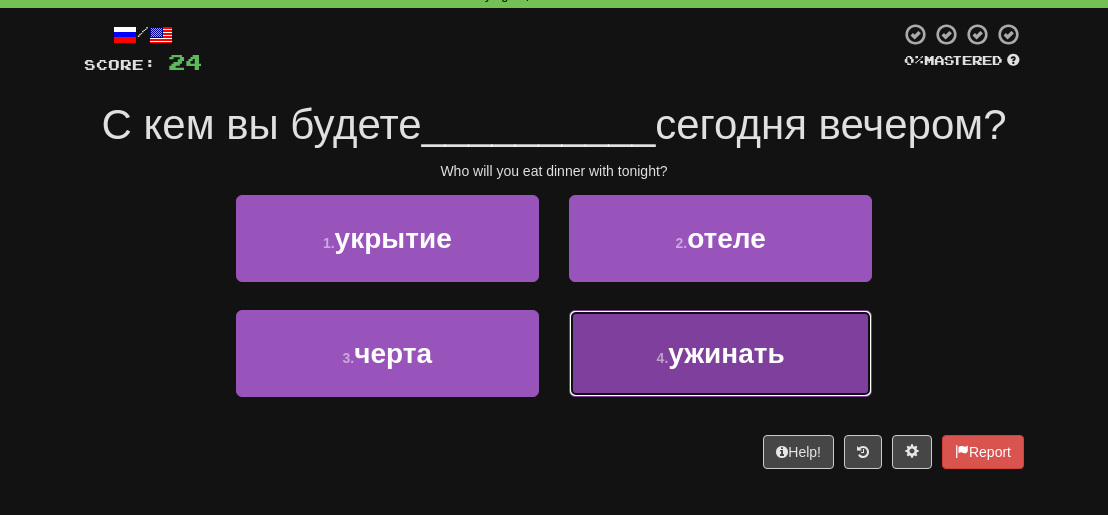 click on "4 .  ужинать" at bounding box center (720, 353) 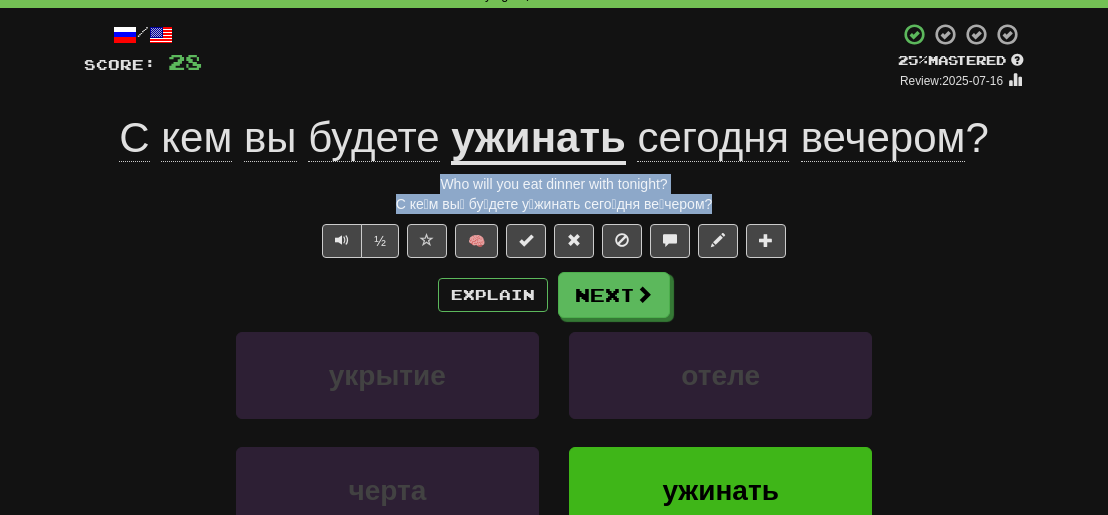 drag, startPoint x: 704, startPoint y: 197, endPoint x: 405, endPoint y: 182, distance: 299.376 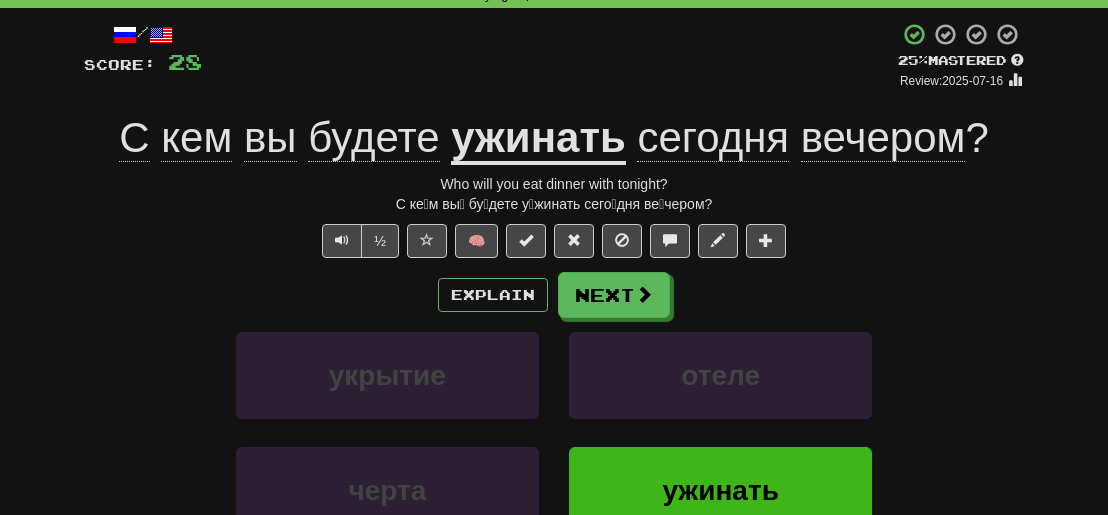 click on "укрытие отеле" at bounding box center (554, 389) 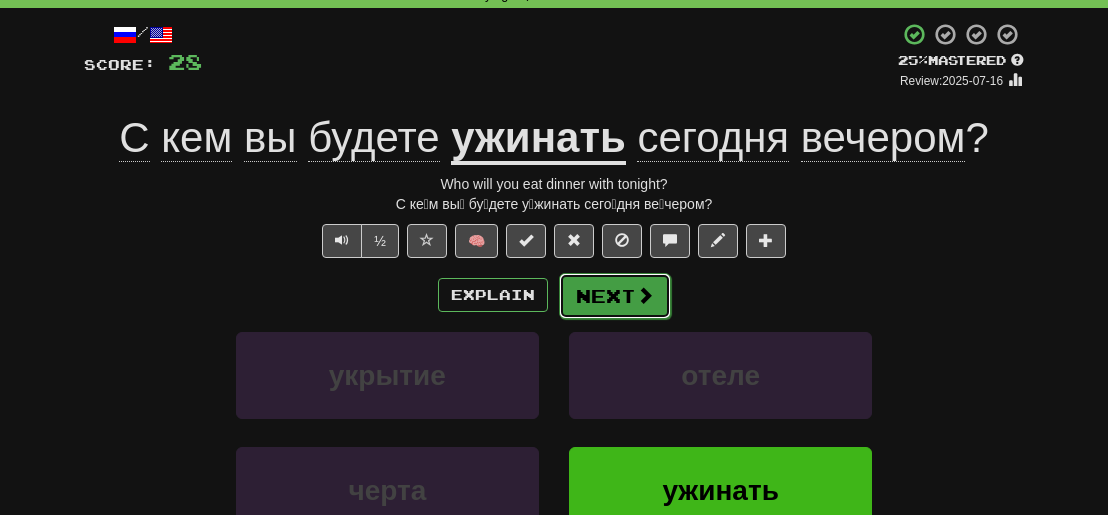 click on "Next" at bounding box center [615, 296] 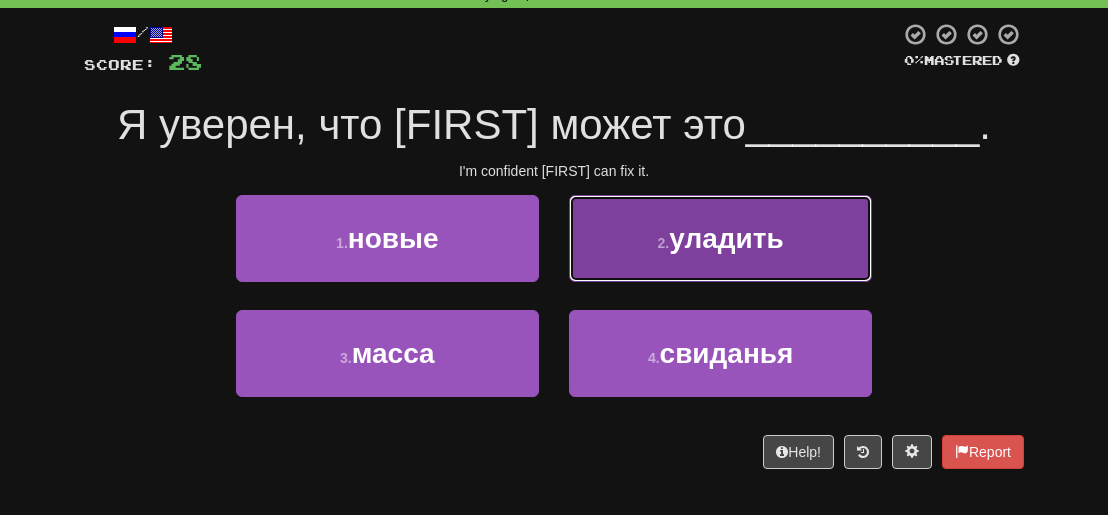 click on "2 .  уладить" at bounding box center (720, 238) 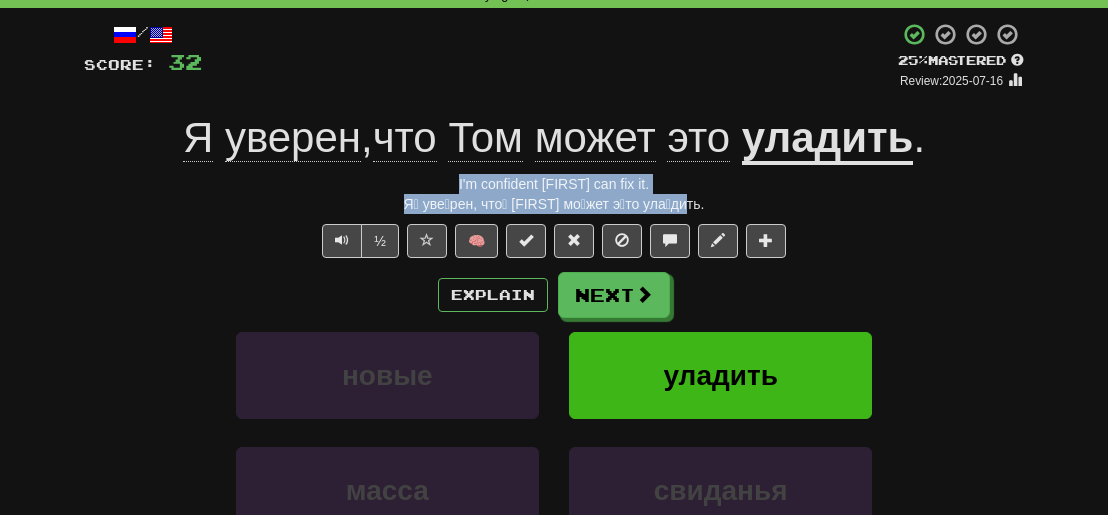 drag, startPoint x: 684, startPoint y: 203, endPoint x: 350, endPoint y: 168, distance: 335.82883 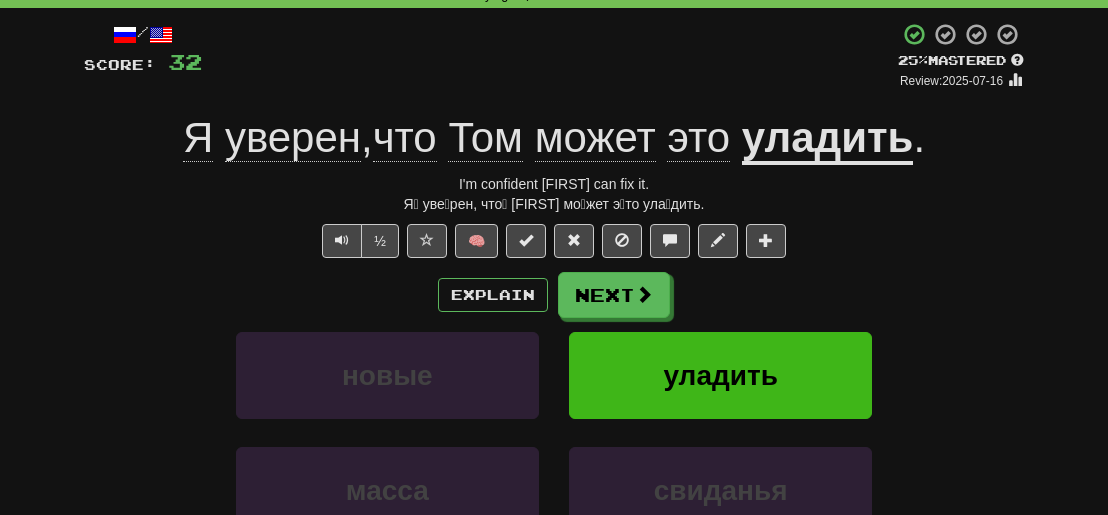 click on "½ 🧠" at bounding box center [554, 241] 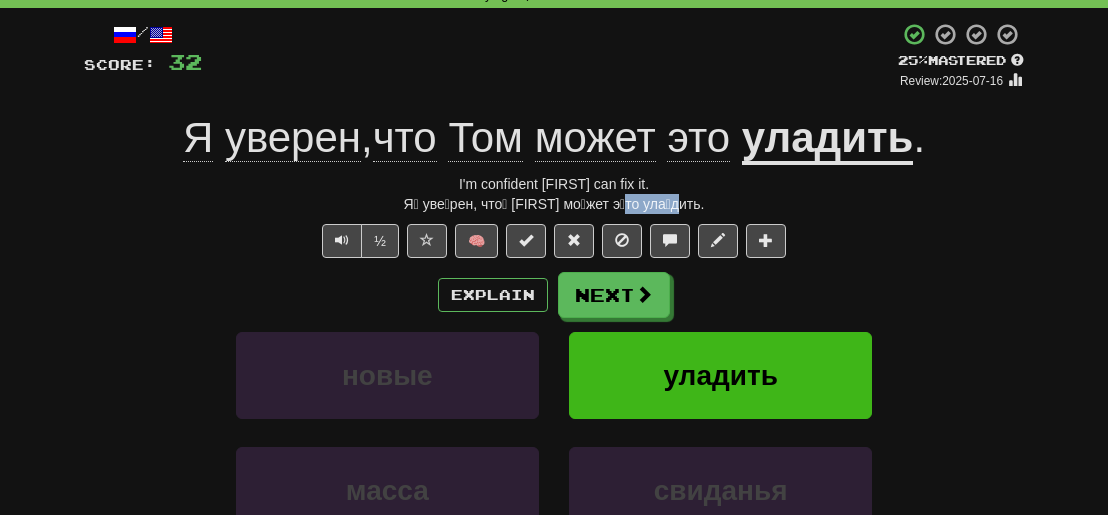 click on "Я́ уве́рен, что́ [FIRST] мо́жет э́то ула́дить." at bounding box center [554, 204] 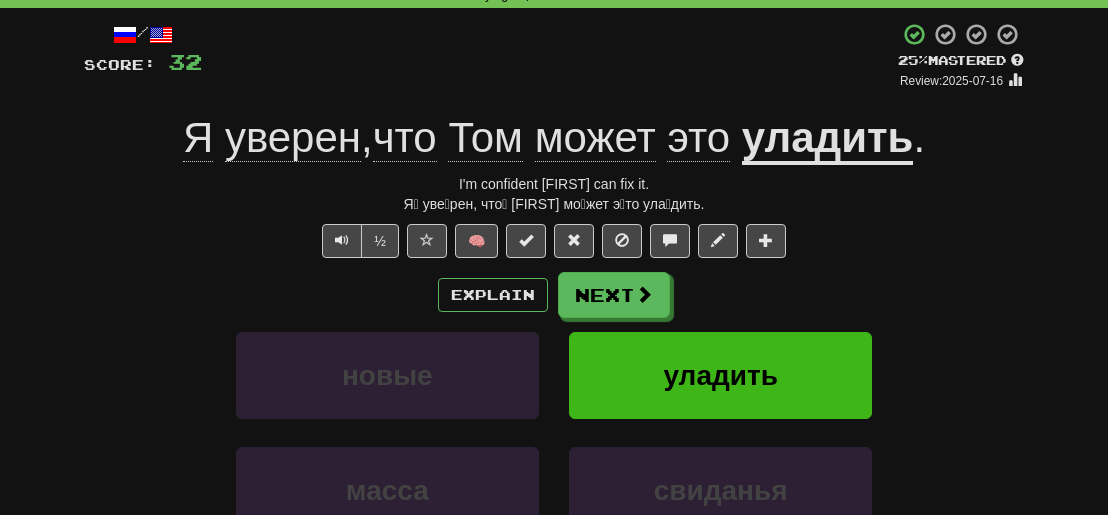 click on "уладить" at bounding box center (828, 139) 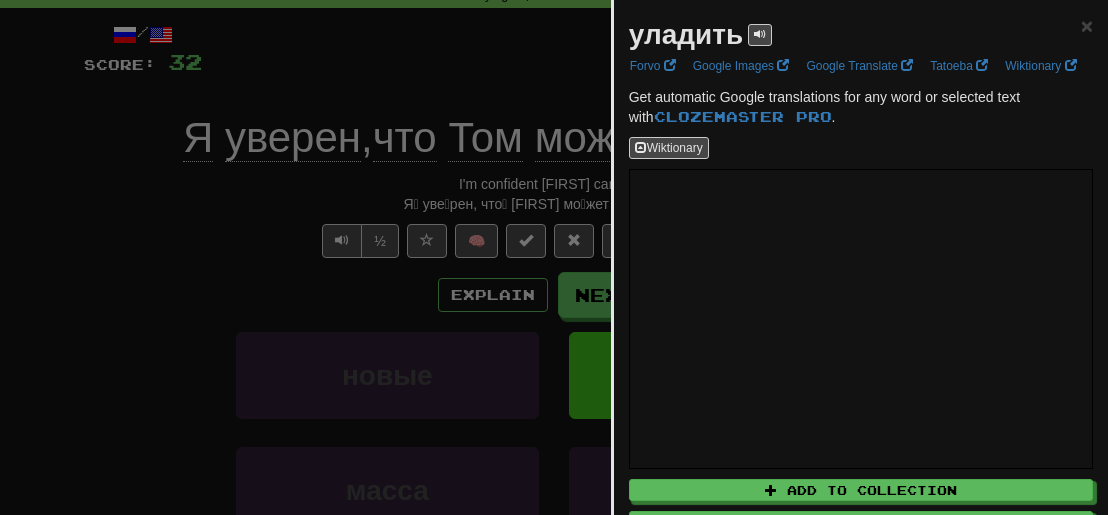 click at bounding box center (554, 257) 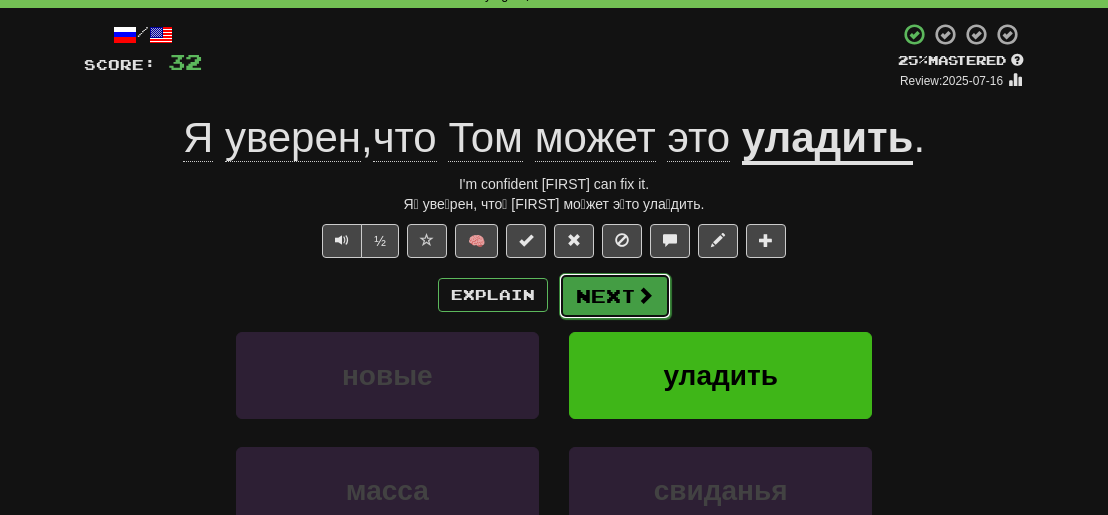 click at bounding box center [645, 295] 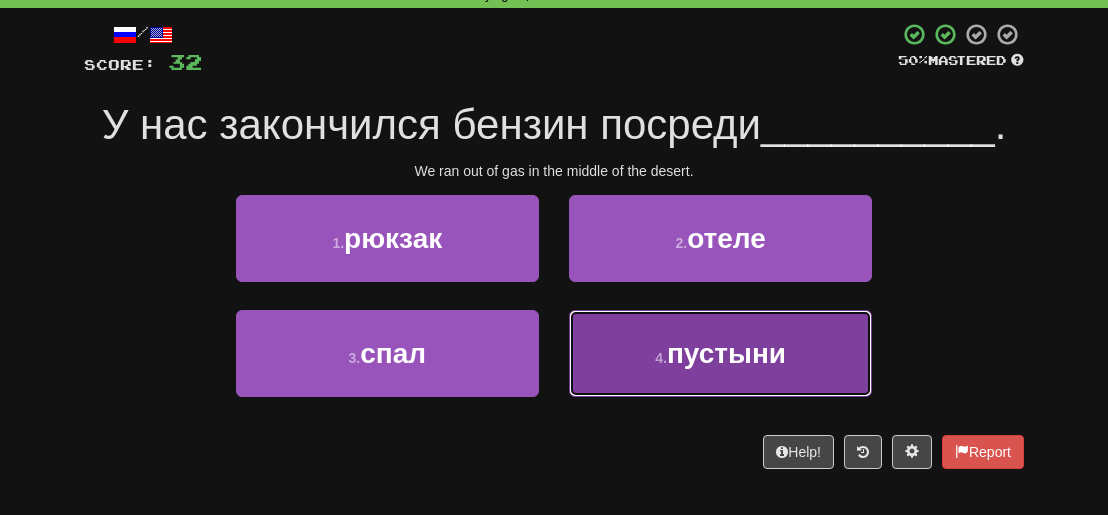 click on "пустыни" at bounding box center [726, 353] 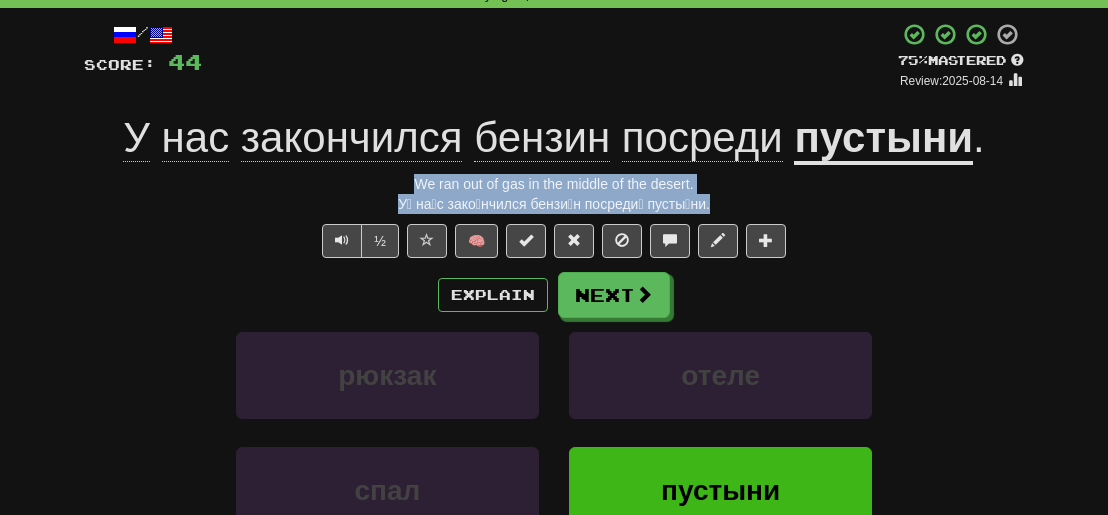 drag, startPoint x: 718, startPoint y: 203, endPoint x: 390, endPoint y: 177, distance: 329.02887 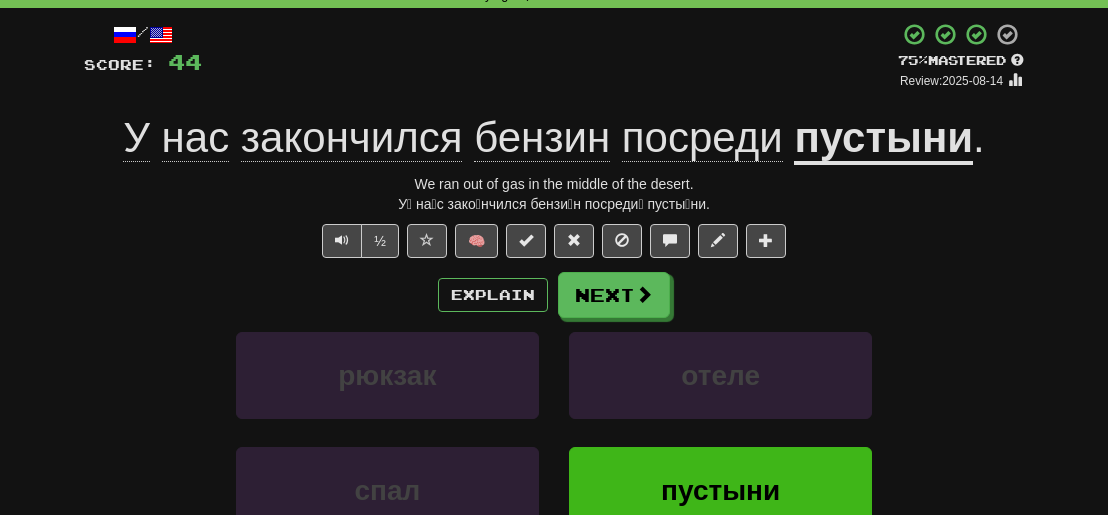 drag, startPoint x: 902, startPoint y: 299, endPoint x: 864, endPoint y: 307, distance: 38.832977 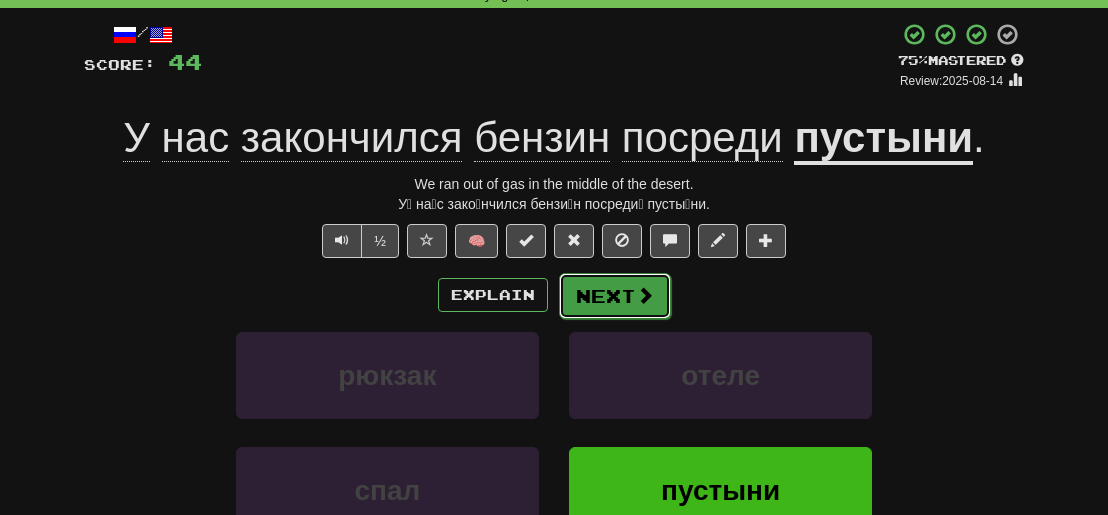 click on "Next" at bounding box center [615, 296] 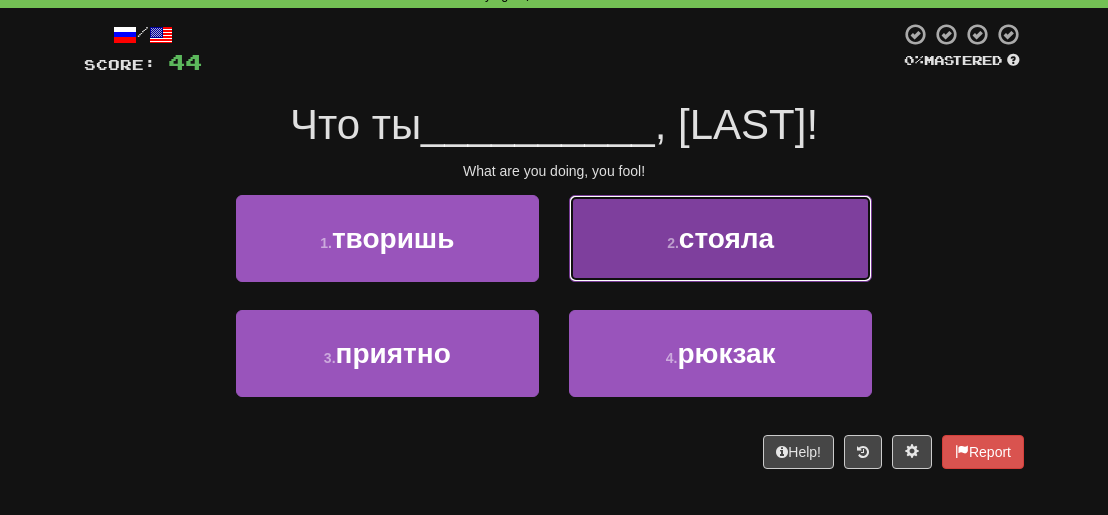 click on "2 .  стояла" at bounding box center [720, 238] 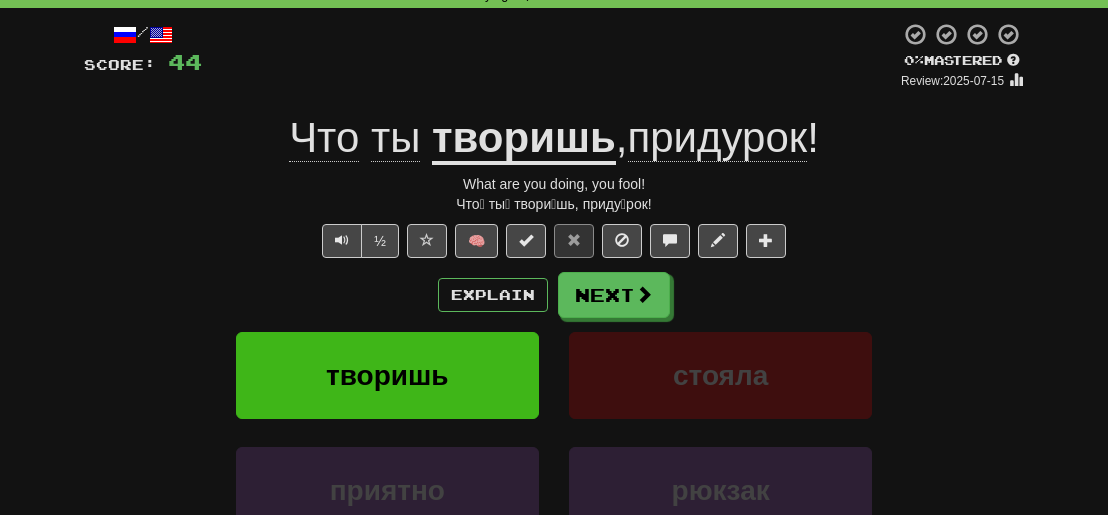 click on "творишь" at bounding box center [524, 139] 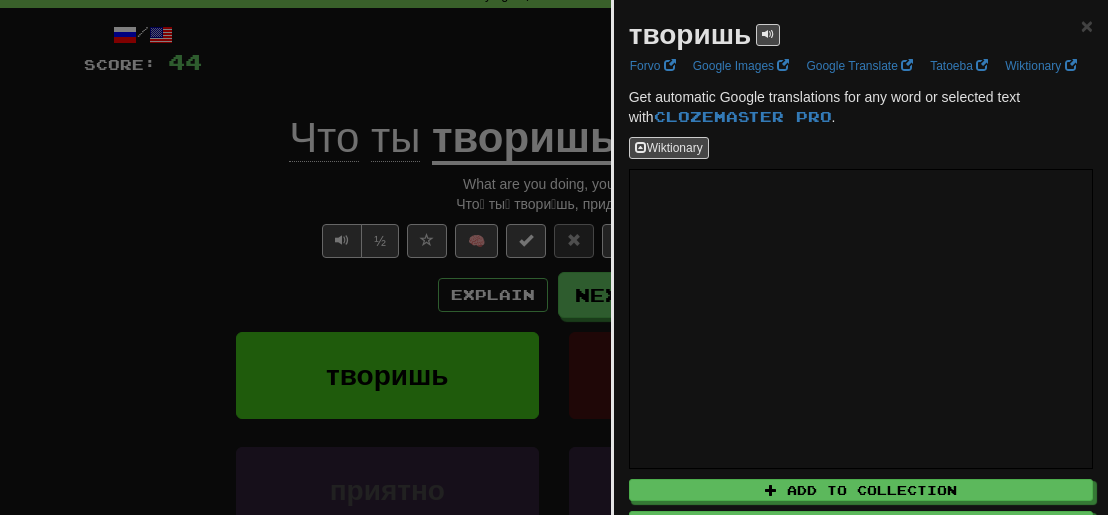 click at bounding box center [554, 257] 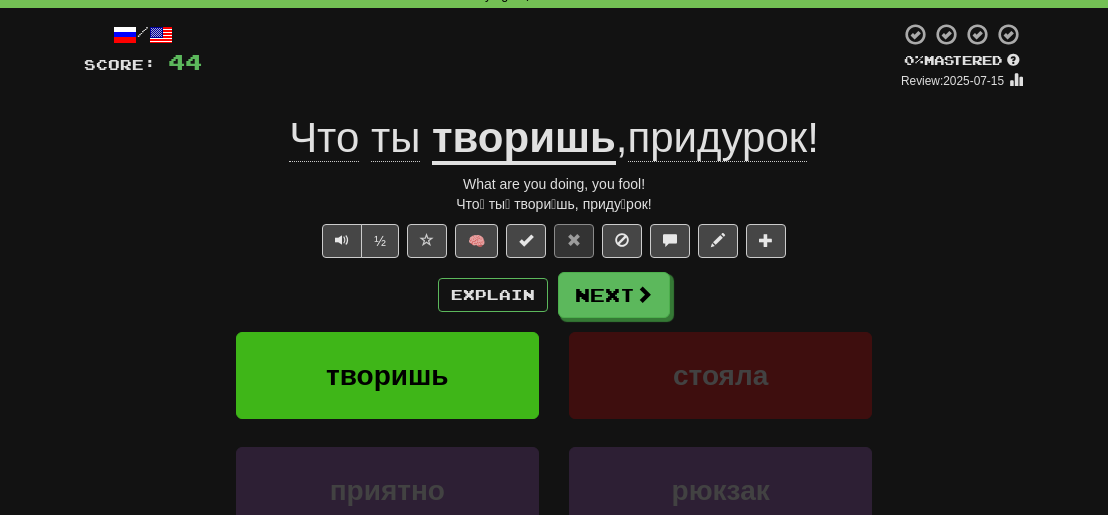 click on "Что́ ты́ твори́шь, приду́рок!" at bounding box center (554, 204) 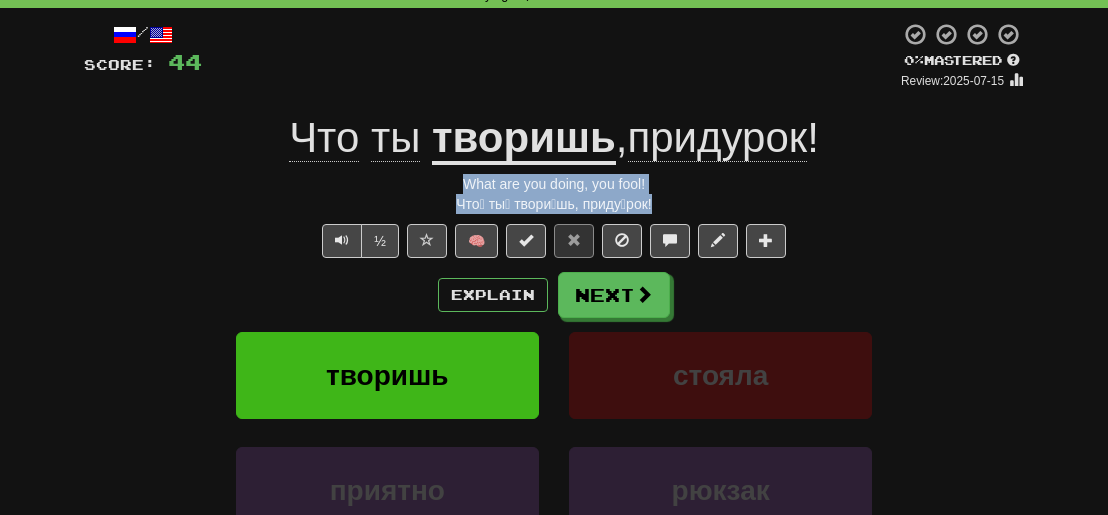 drag, startPoint x: 664, startPoint y: 206, endPoint x: 458, endPoint y: 185, distance: 207.06763 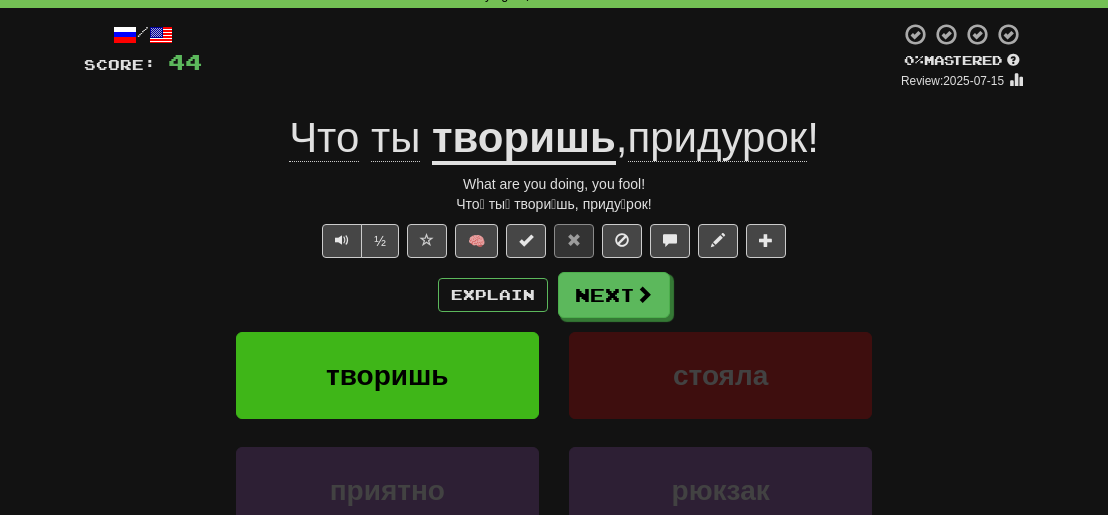 click on "Correct   :   5 Incorrect   :   1 To go   :   5 Playing :  10,000 Most Common  /  Score:   44 0 %  Mastered Review:  2025-07-15 Что   ты   творишь ,  придурок ! What are you doing, you fool! Что́ ты́ твори́шь, приду́рок! ½ 🧠 Explain Next творишь стояла приятно рюкзак Learn more: творишь стояла приятно рюкзак  Help!  Report Sentence Source" at bounding box center (554, 324) 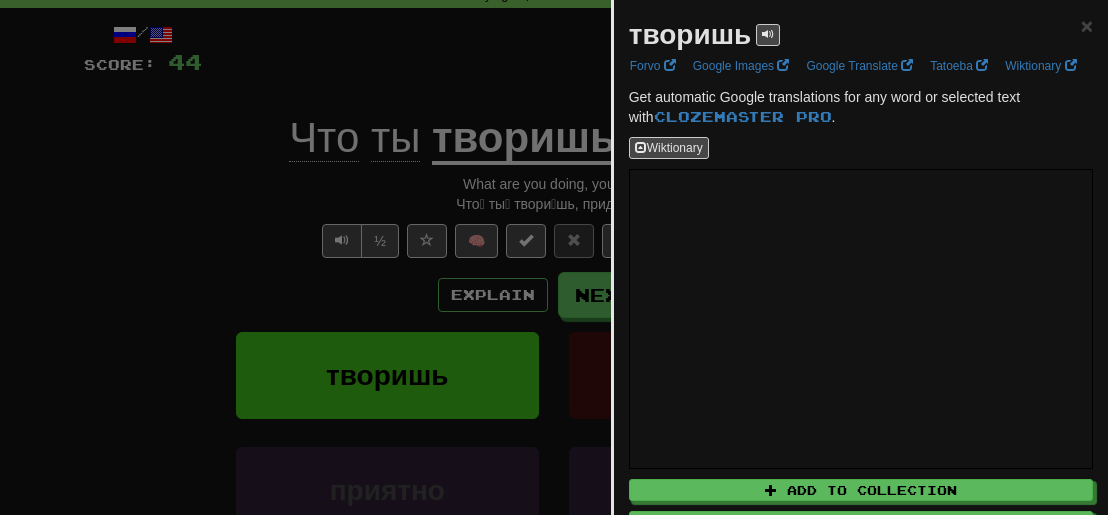 click at bounding box center [554, 257] 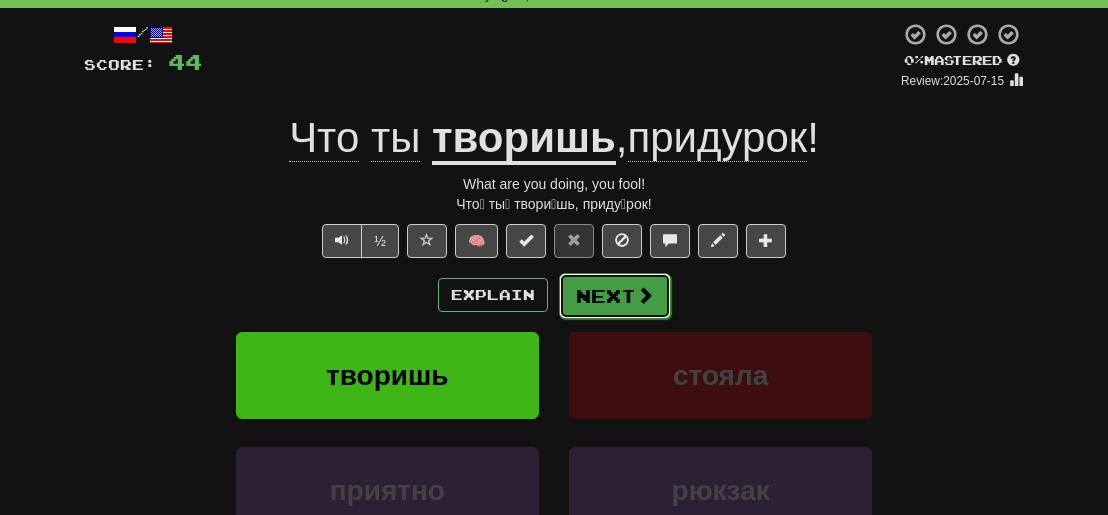 click on "Next" at bounding box center (615, 296) 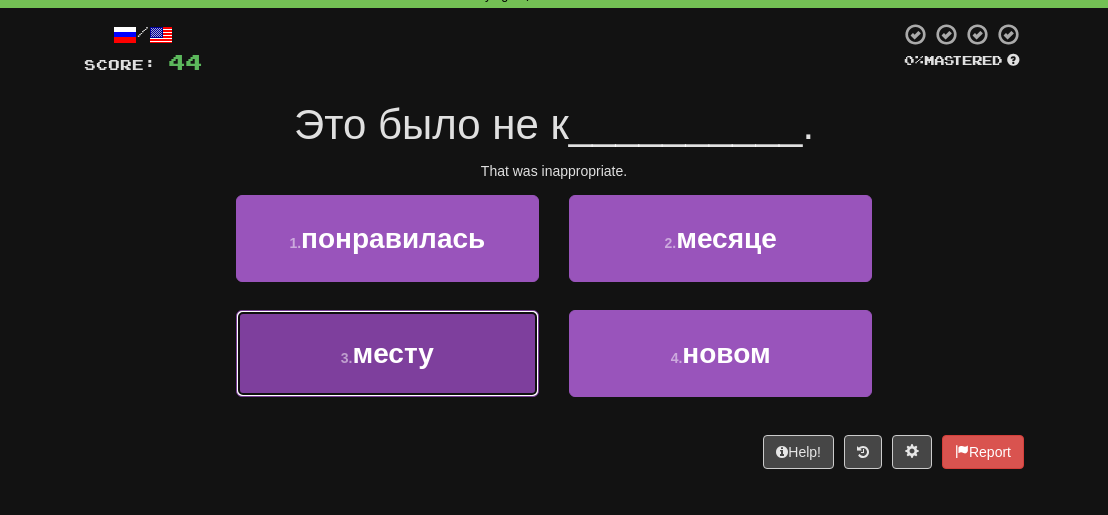 click on "месту" at bounding box center [392, 353] 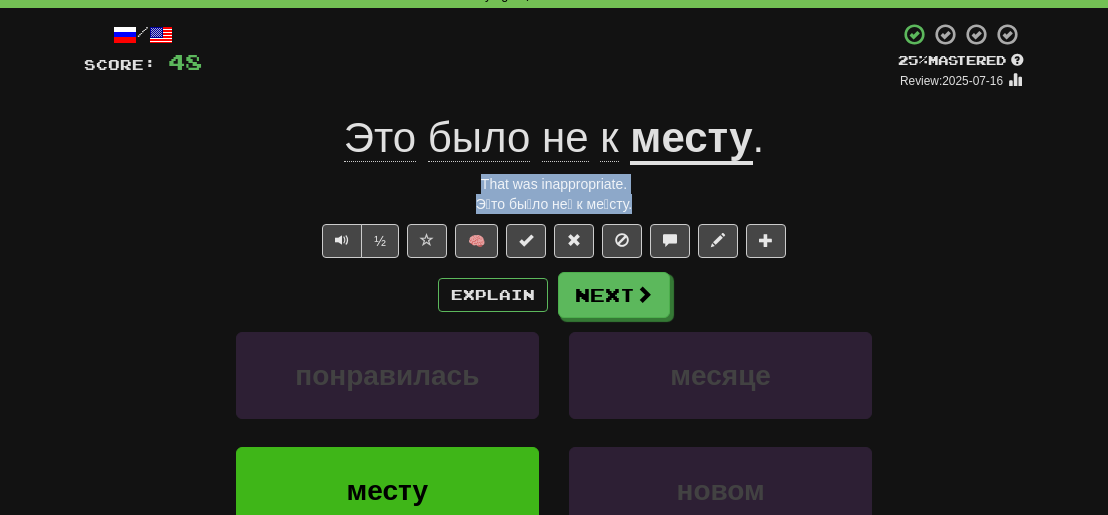 drag, startPoint x: 625, startPoint y: 198, endPoint x: 422, endPoint y: 185, distance: 203.41583 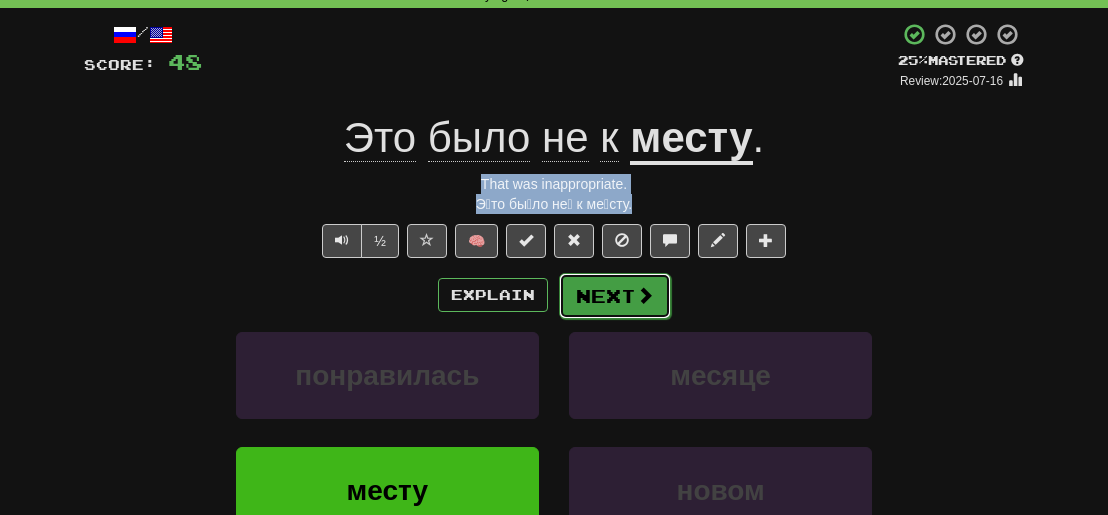 click on "Next" at bounding box center (615, 296) 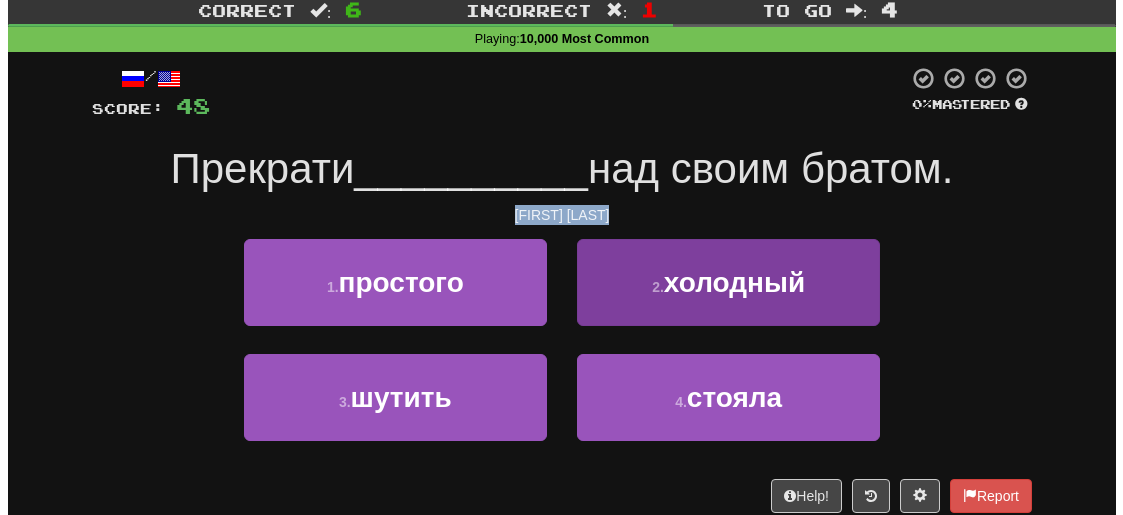 scroll, scrollTop: 0, scrollLeft: 0, axis: both 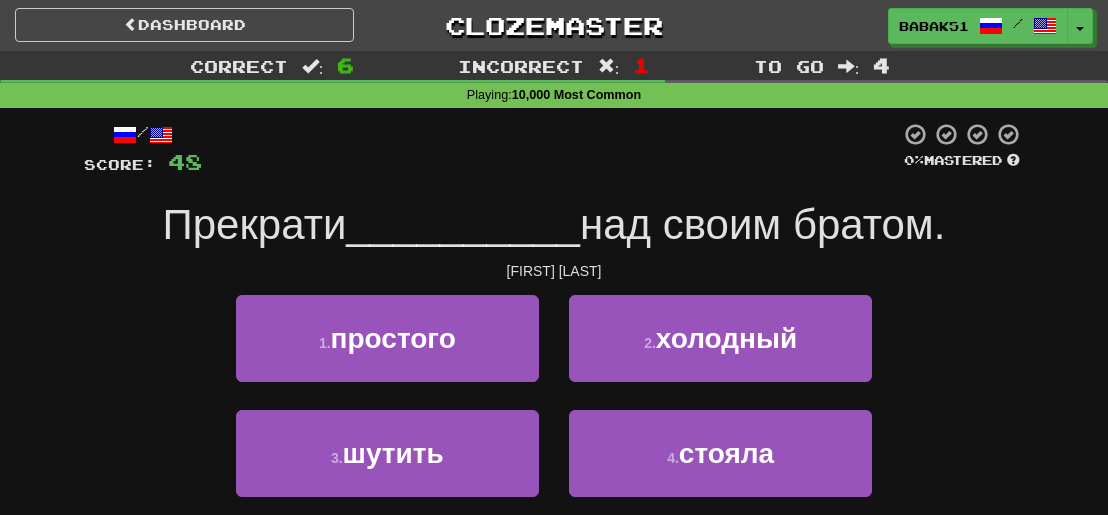 click on "1 .  простого 2 .  холодный" at bounding box center (554, 352) 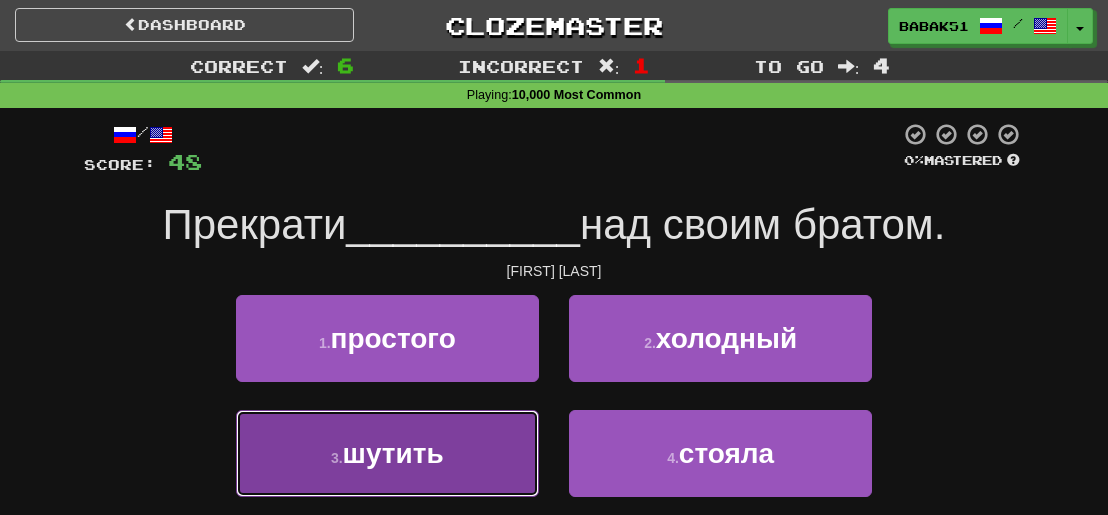 click on "шутить" at bounding box center [393, 453] 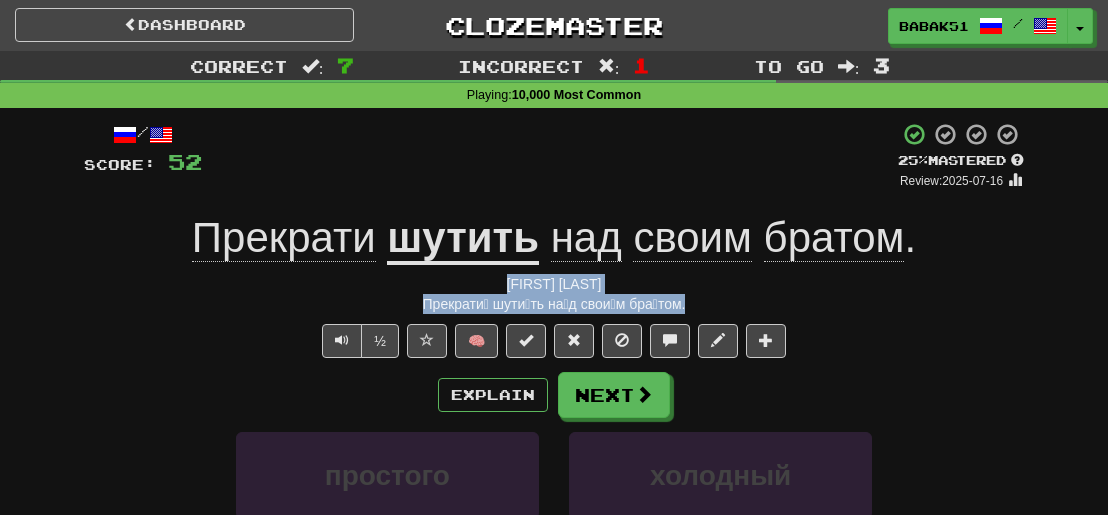 drag, startPoint x: 687, startPoint y: 307, endPoint x: 430, endPoint y: 283, distance: 258.1182 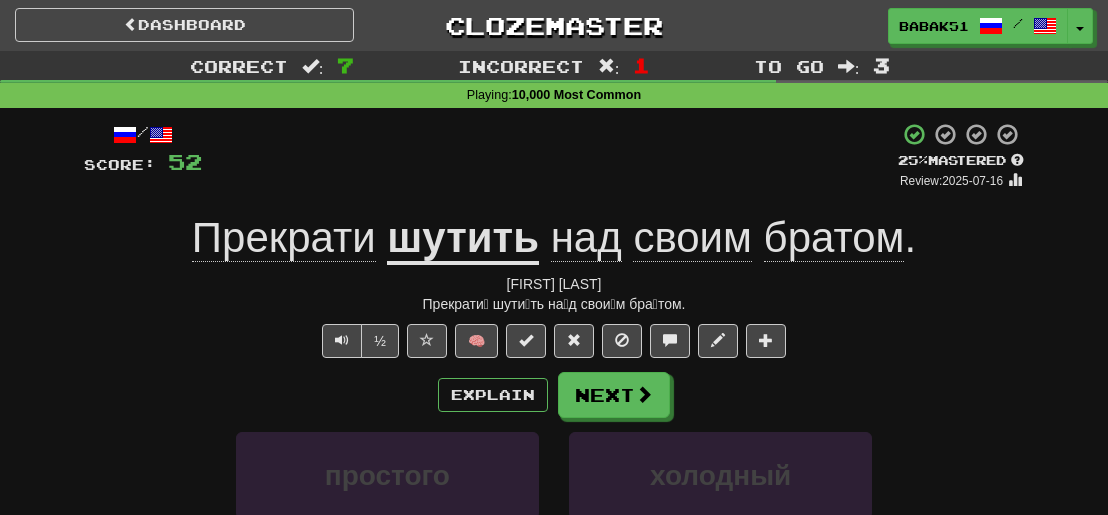 click on "Explain Next простого холодный шутить стояла Learn more: простого холодный шутить стояла" at bounding box center [554, 532] 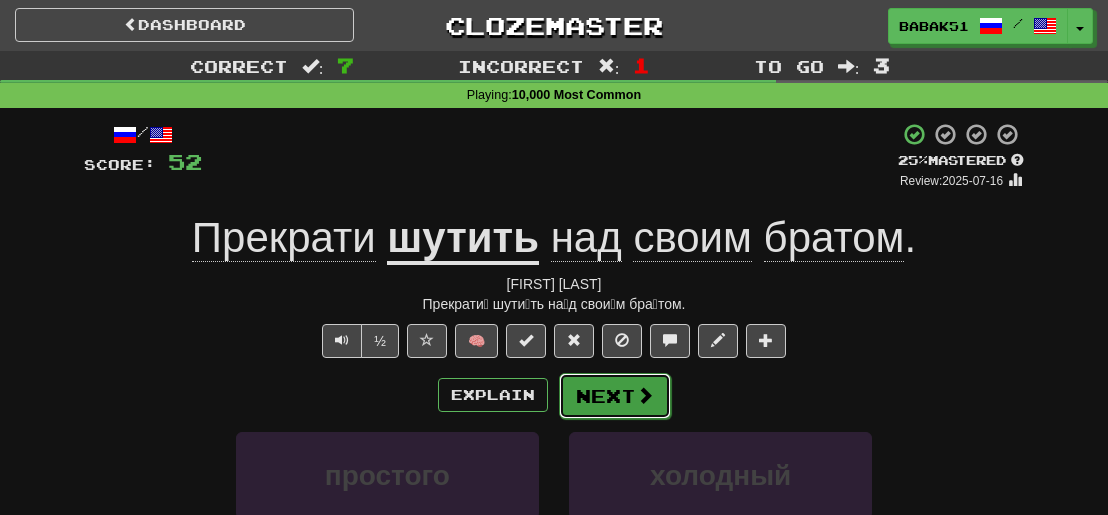 click at bounding box center [645, 395] 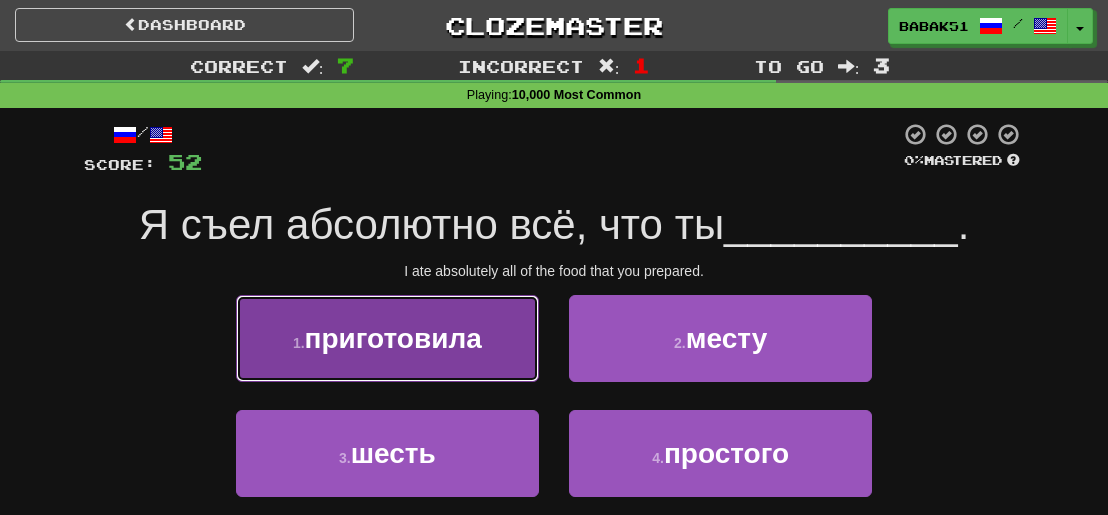 click on "приготовила" at bounding box center (393, 338) 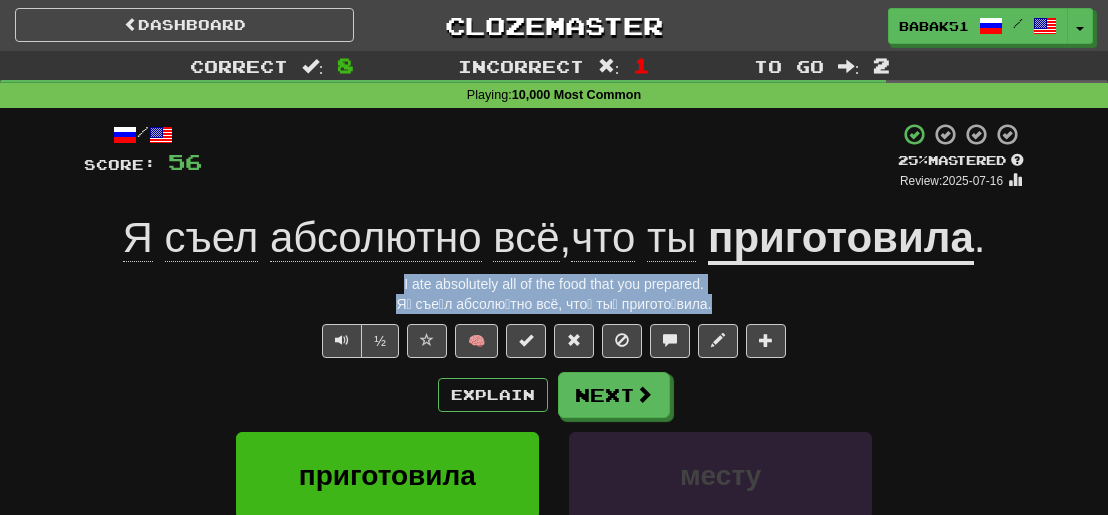 drag, startPoint x: 723, startPoint y: 307, endPoint x: 341, endPoint y: 291, distance: 382.33493 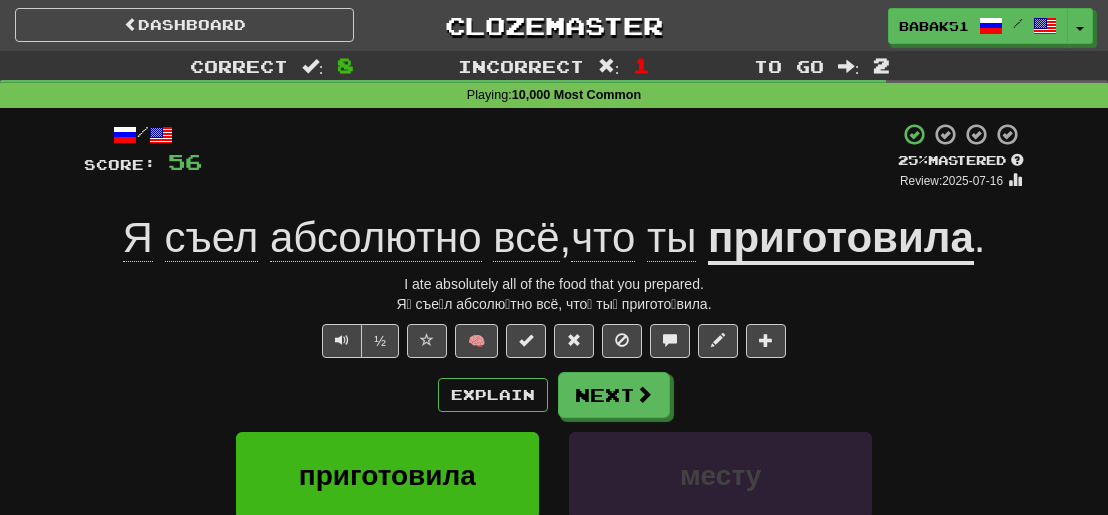 click on "/  Score:   56 + 4 25 %  Mastered Review:  2025-07-16 Я   съел   абсолютно   всё ,  что   ты   приготовила . I ate absolutely all of the food that you prepared. Я́ съе́л абсолю́тно всё, что́ ты́ пригото́вила. ½ 🧠 Explain Next приготовила месту шесть простого Learn more: приготовила месту шесть простого  Help!  Report Sentence Source" at bounding box center [554, 445] 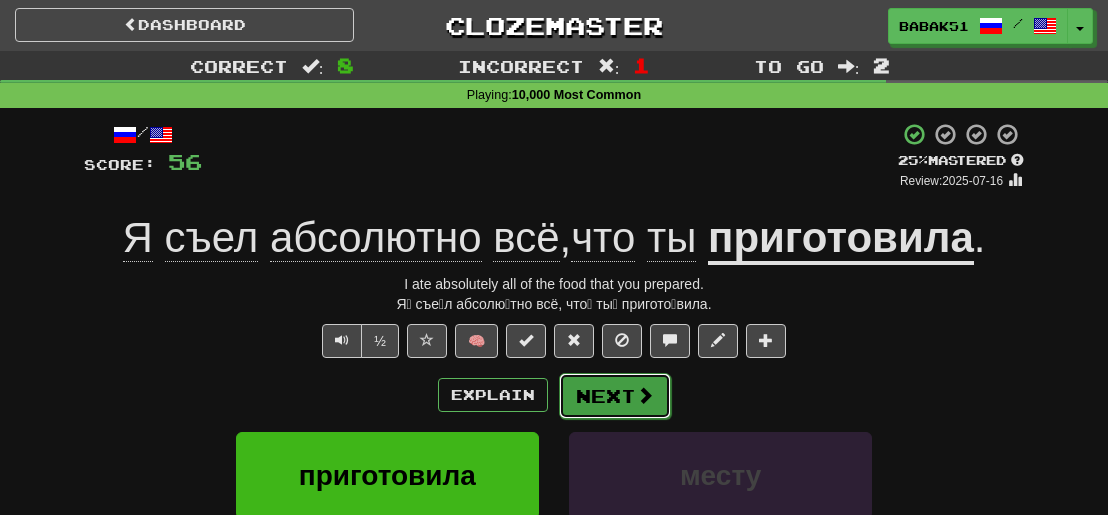 click on "Next" at bounding box center [615, 396] 